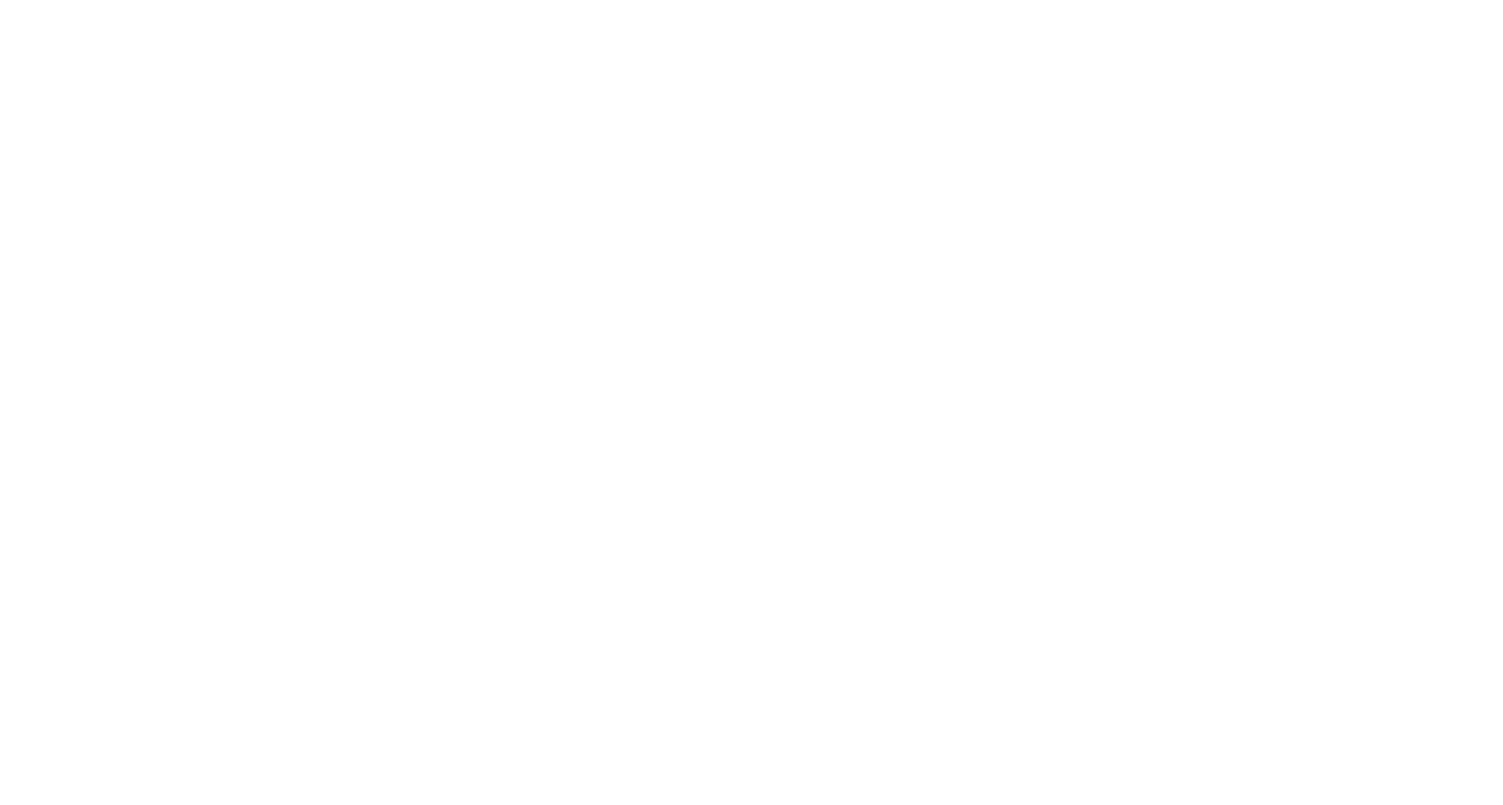 scroll, scrollTop: 0, scrollLeft: 0, axis: both 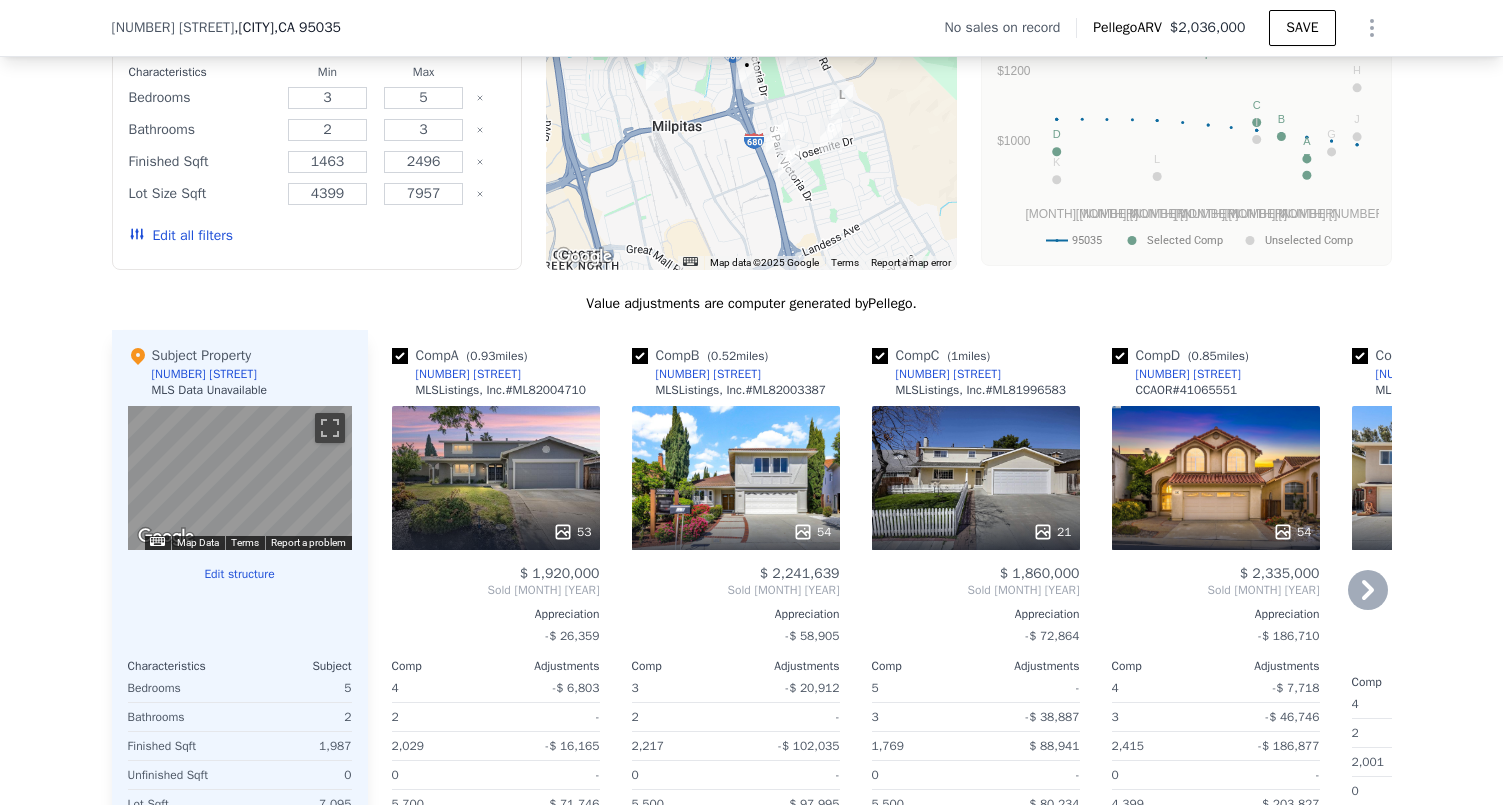 click 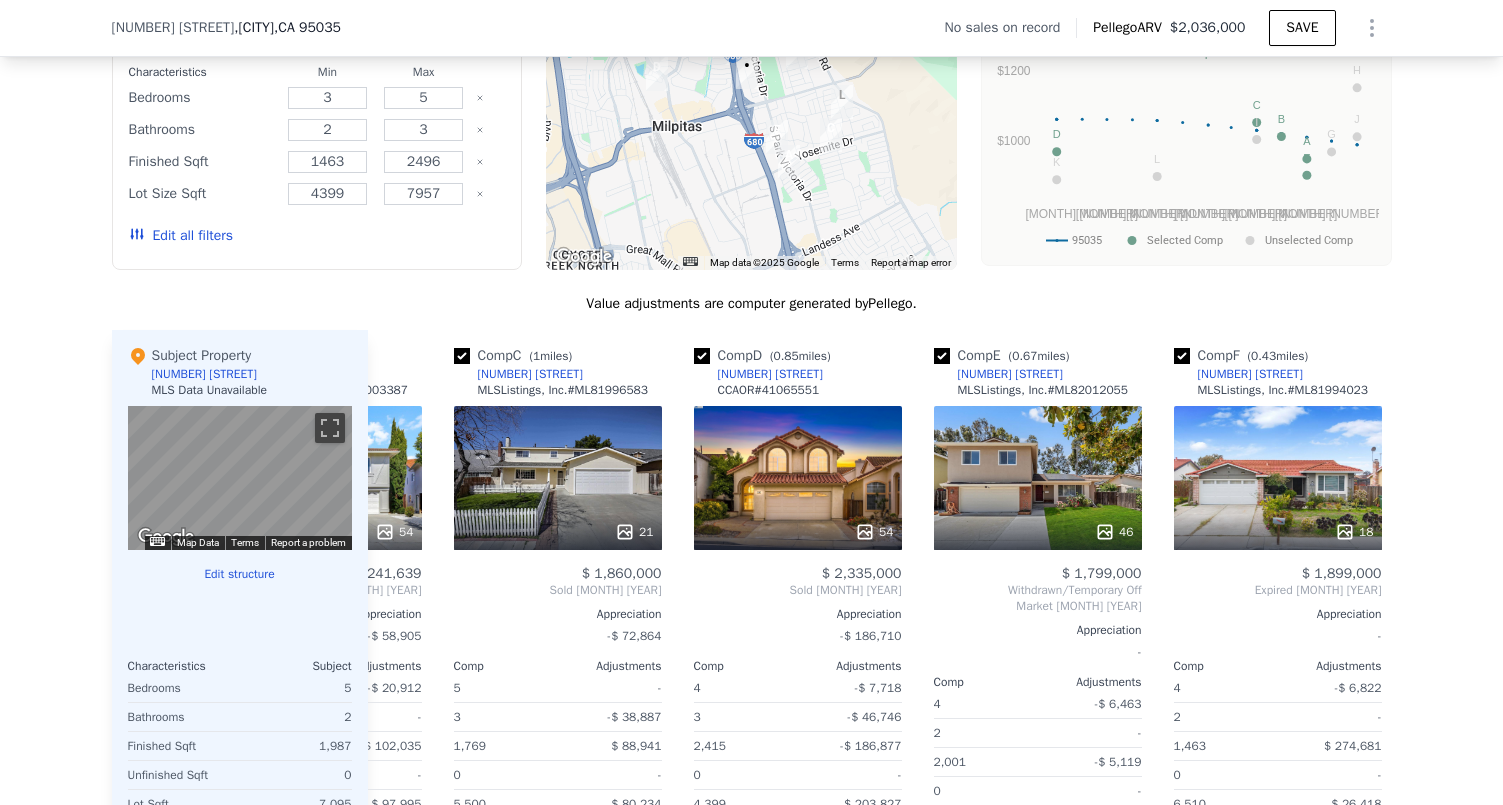 scroll, scrollTop: 0, scrollLeft: 480, axis: horizontal 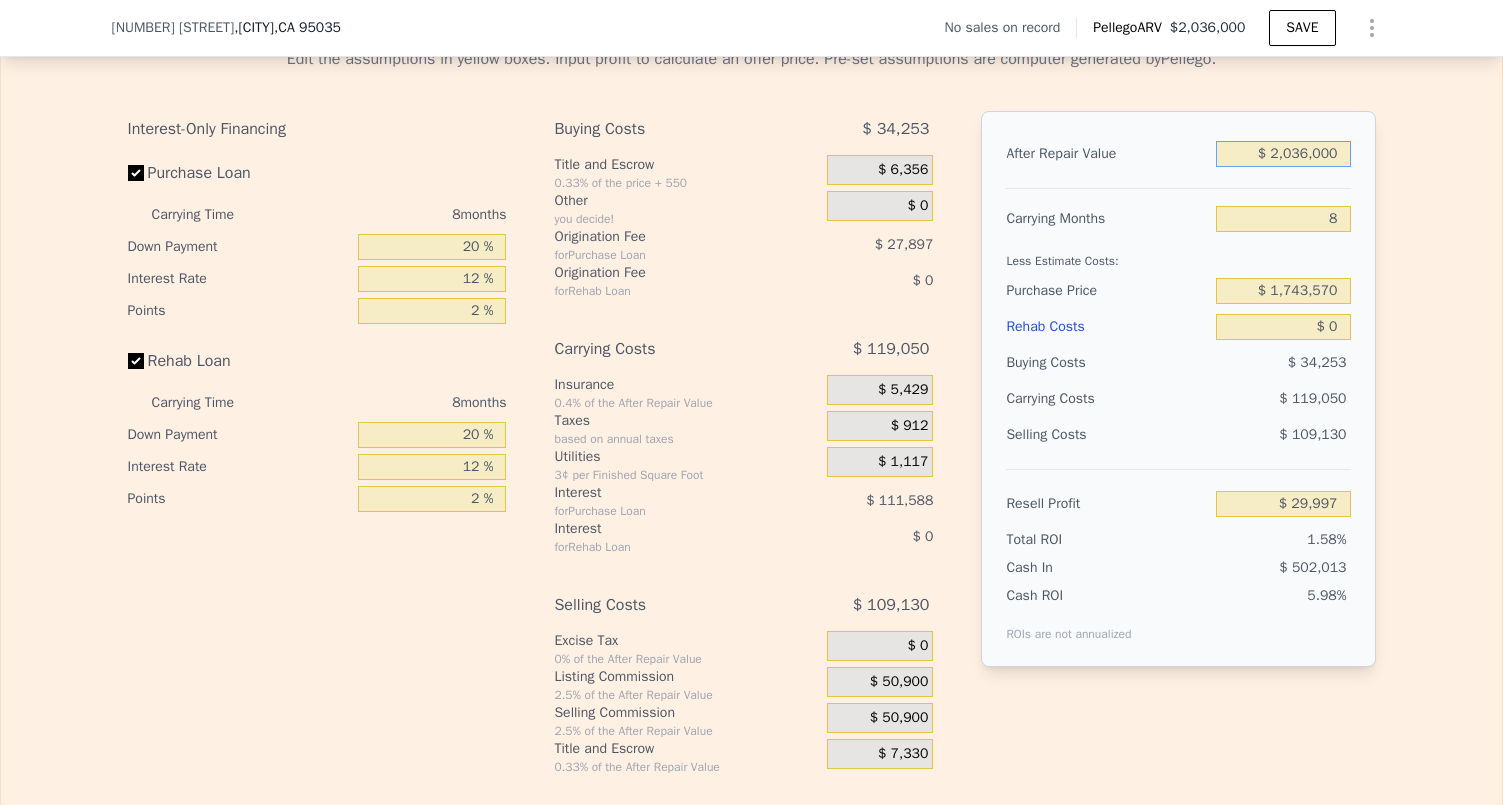 drag, startPoint x: 1342, startPoint y: 183, endPoint x: 1247, endPoint y: 182, distance: 95.005264 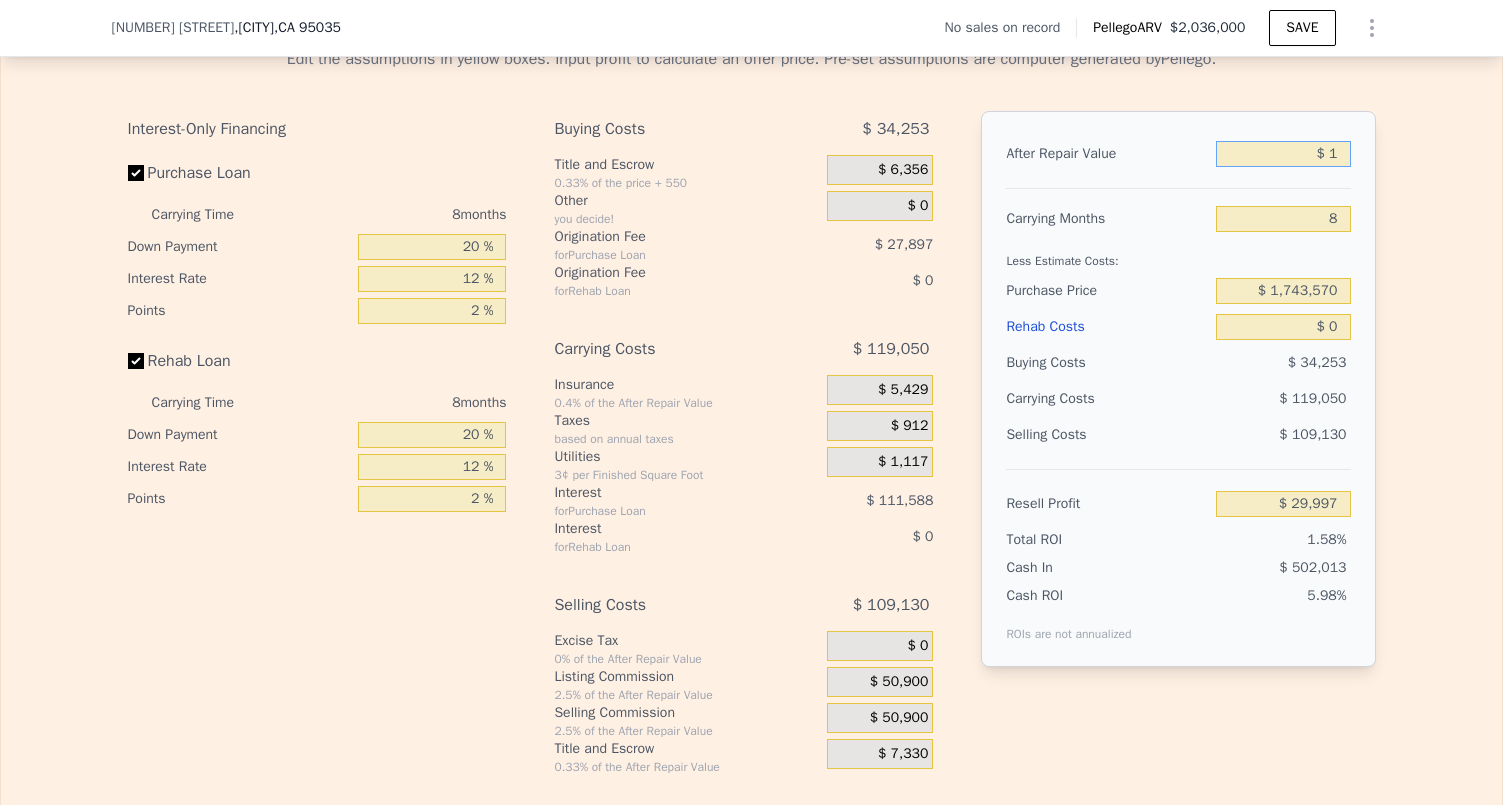 type on "-$ 1,891,993" 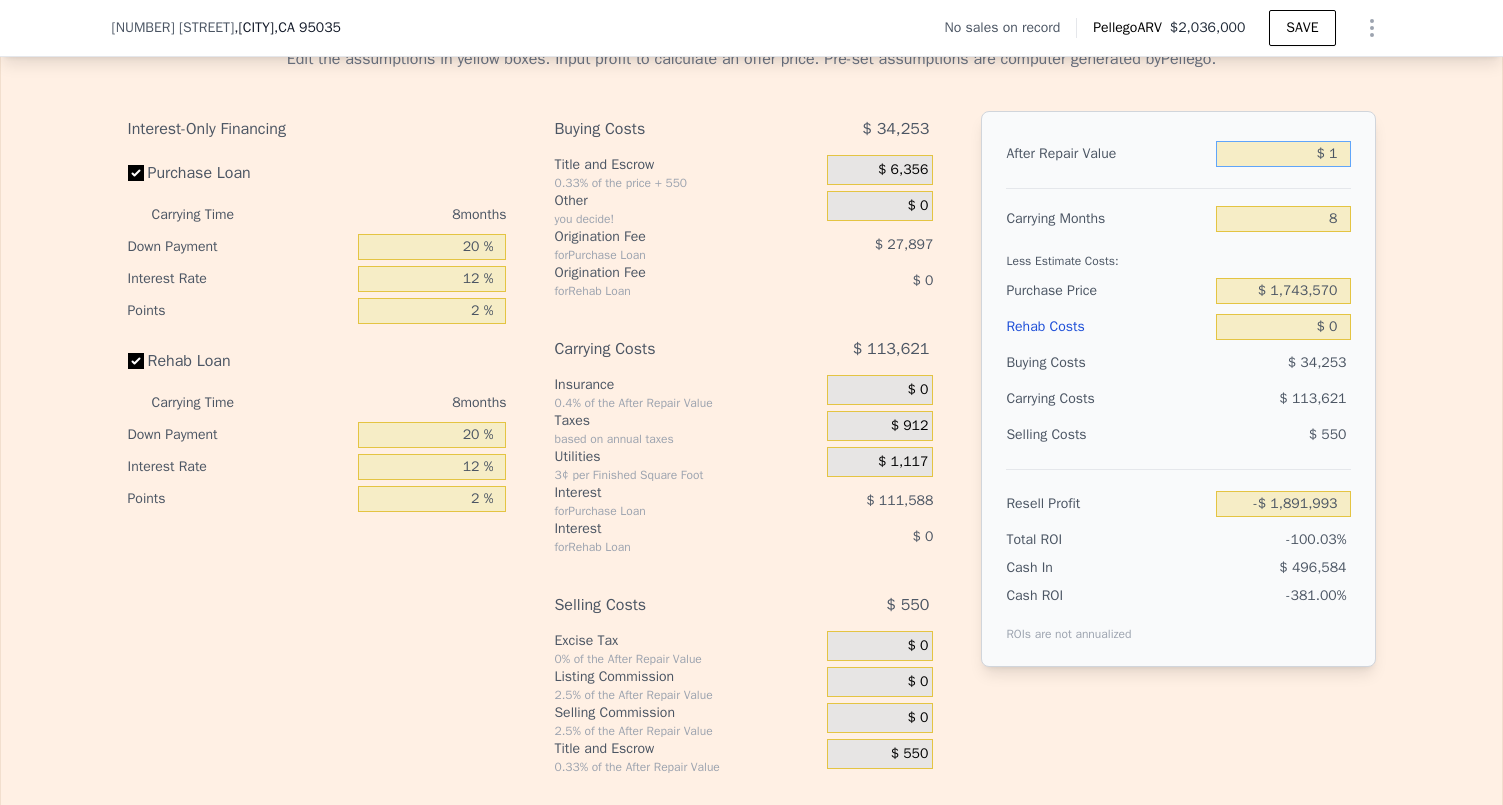 type on "$ 19" 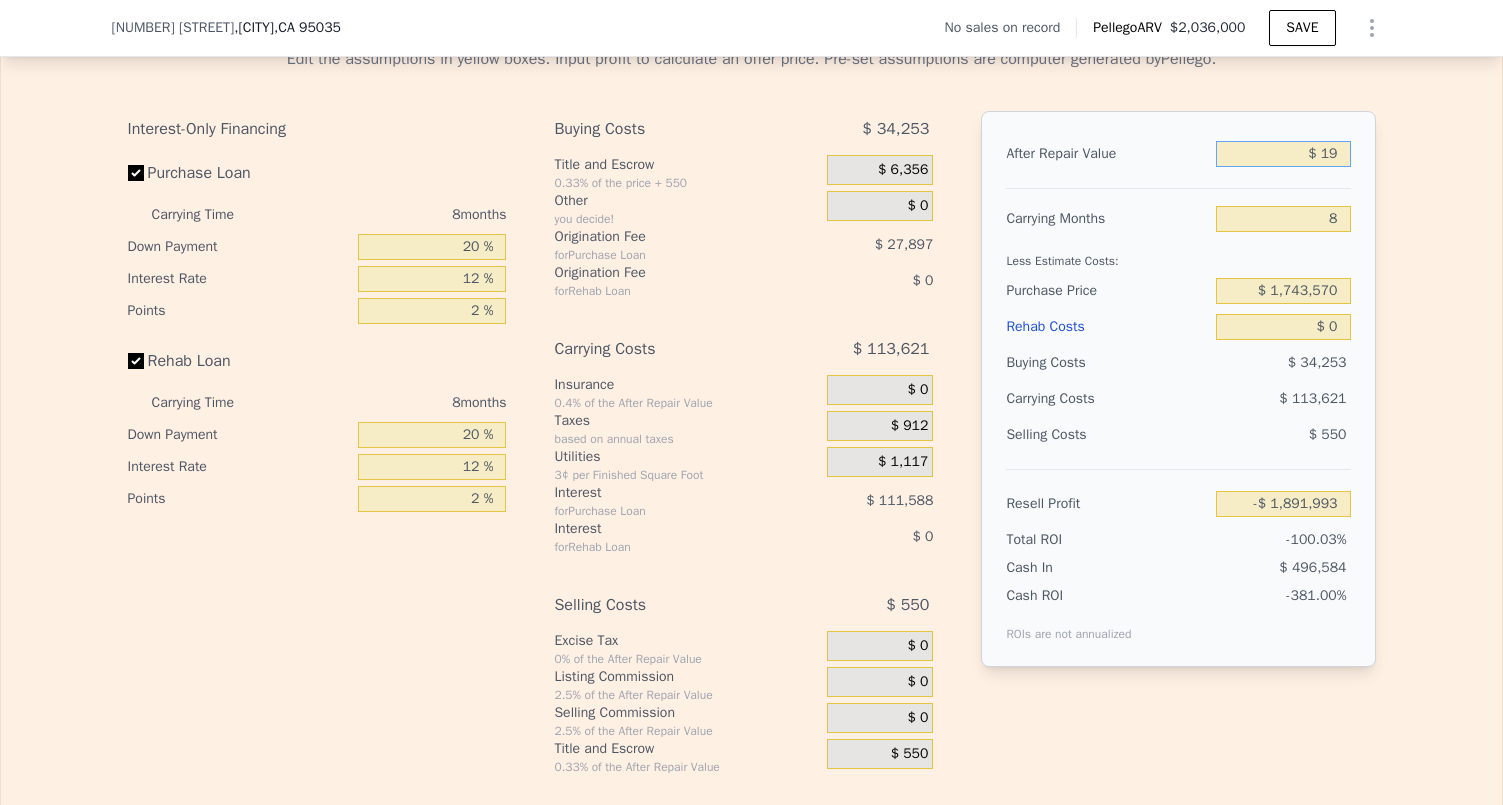 type on "-$ 1,891,975" 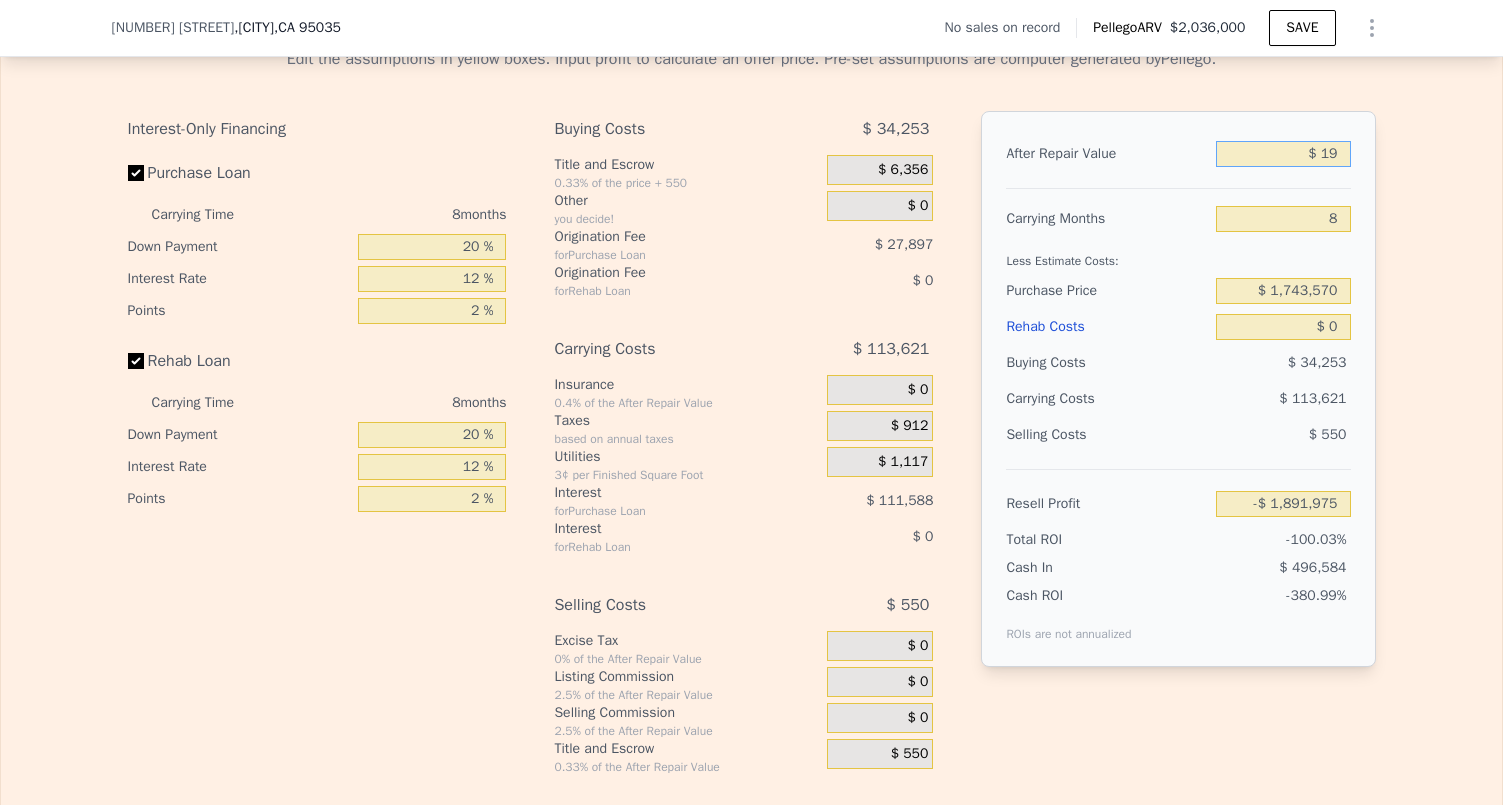 type on "$ 190" 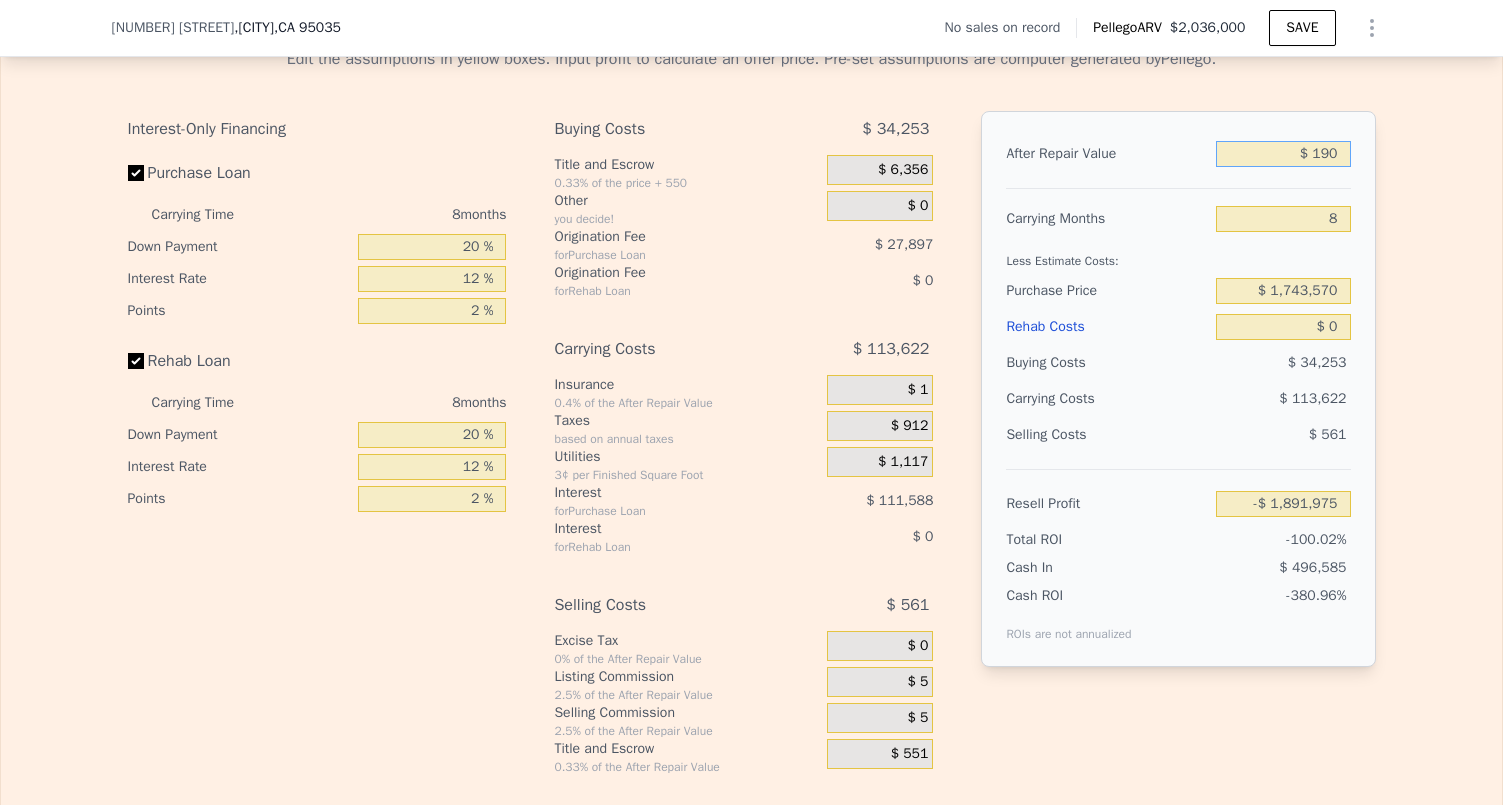 type on "-$ 1,891,816" 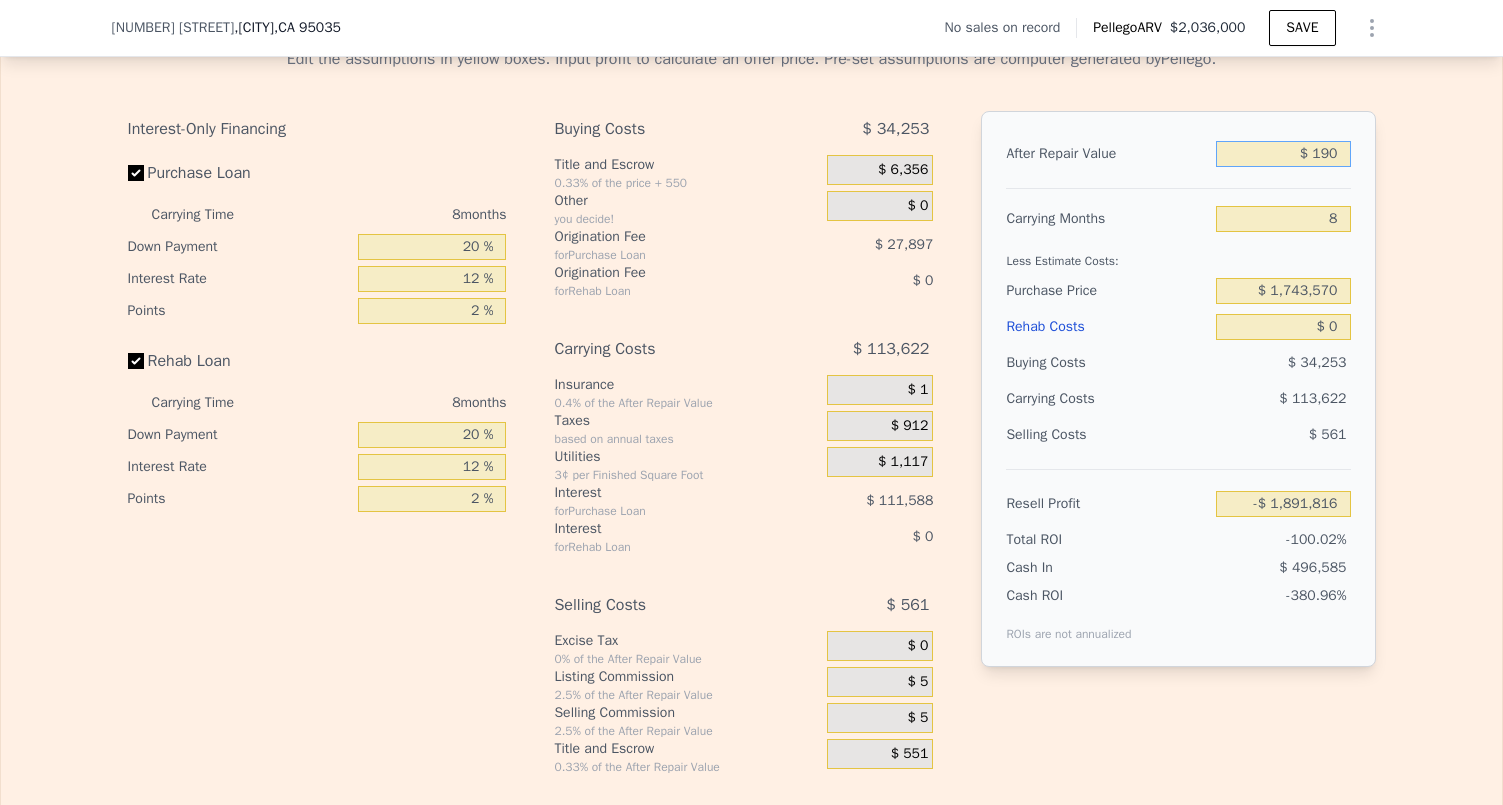 type on "$ 1,900" 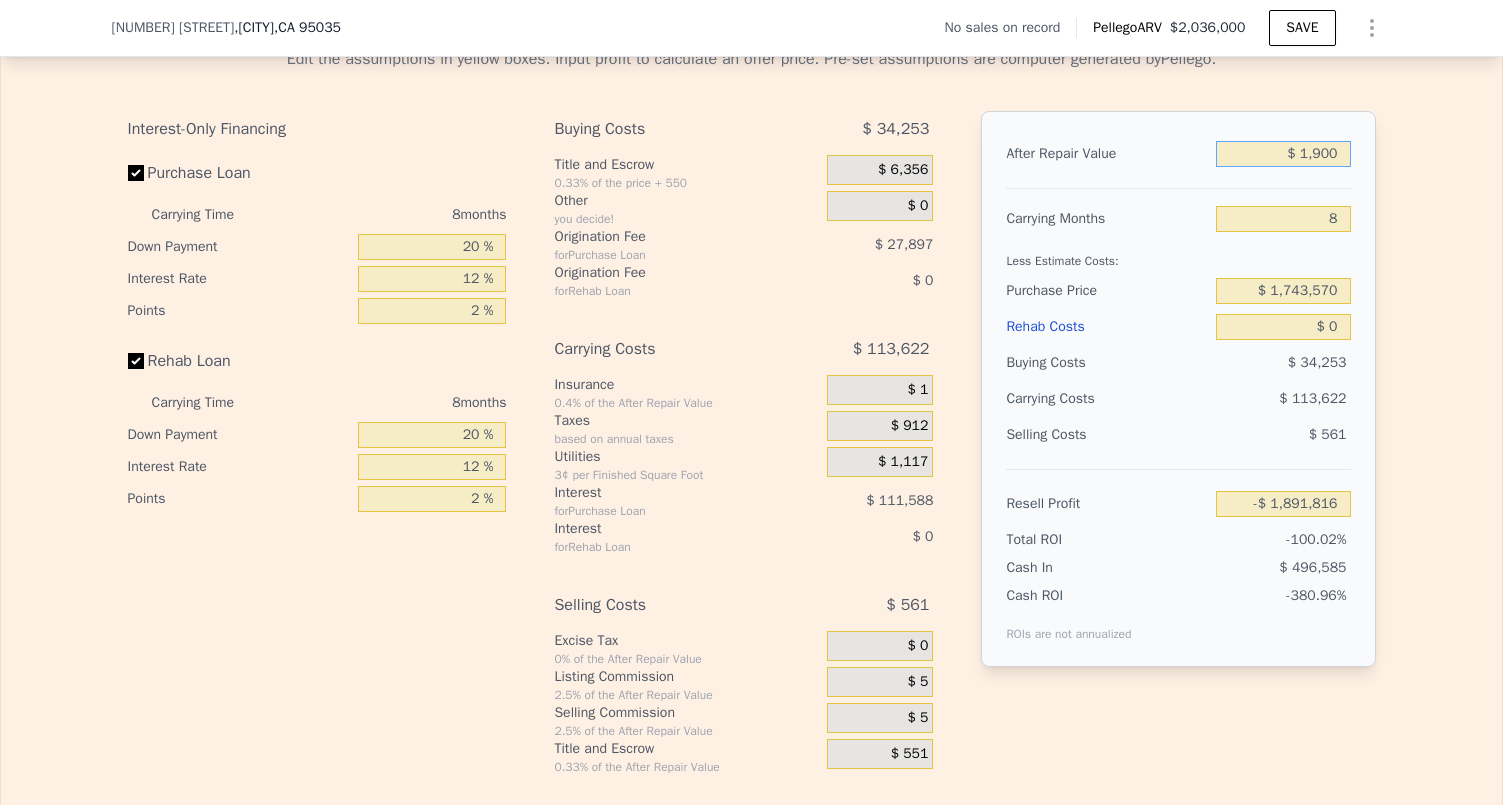 type on "-$ 1,890,201" 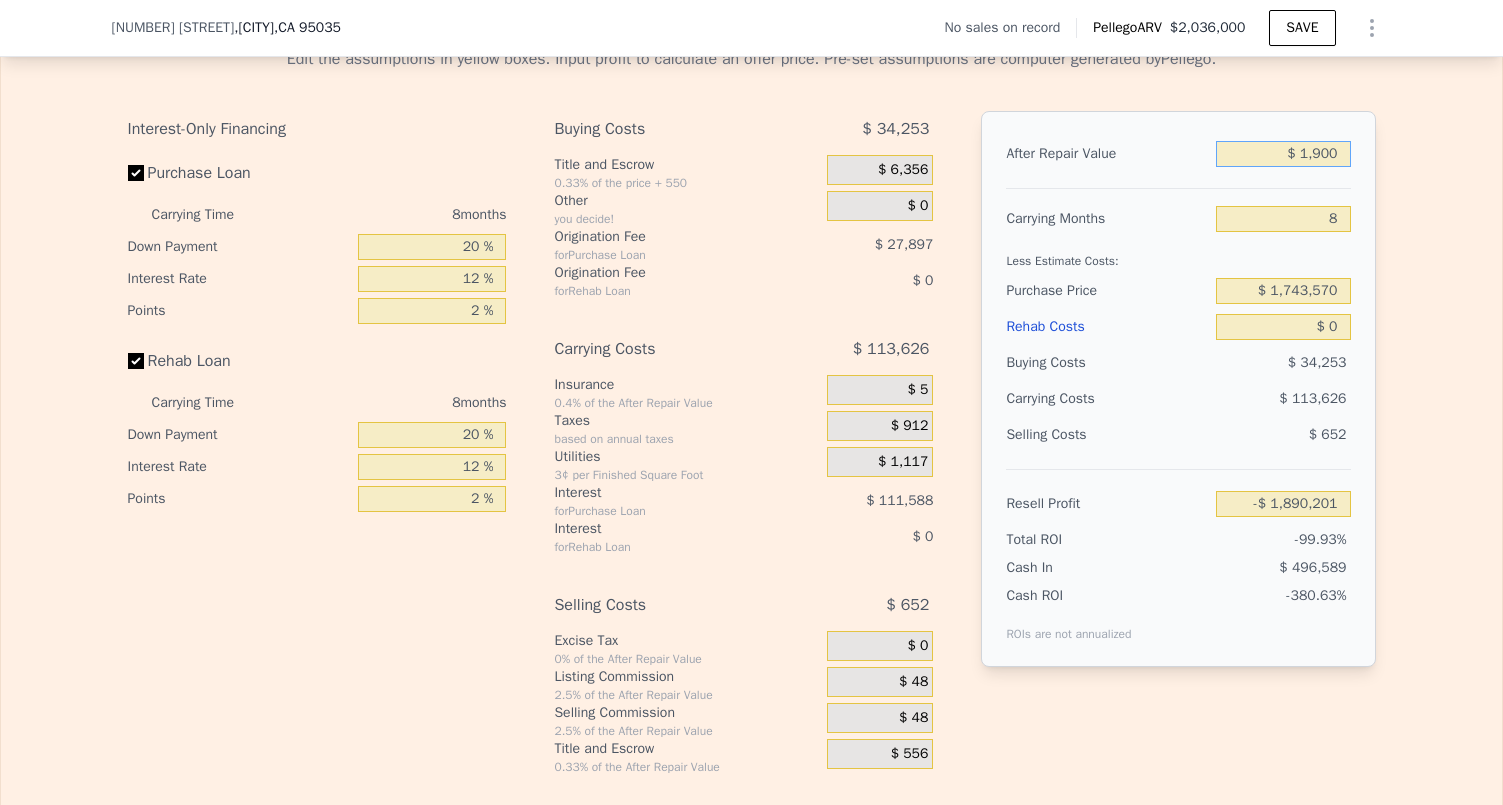 type on "$ 19,000" 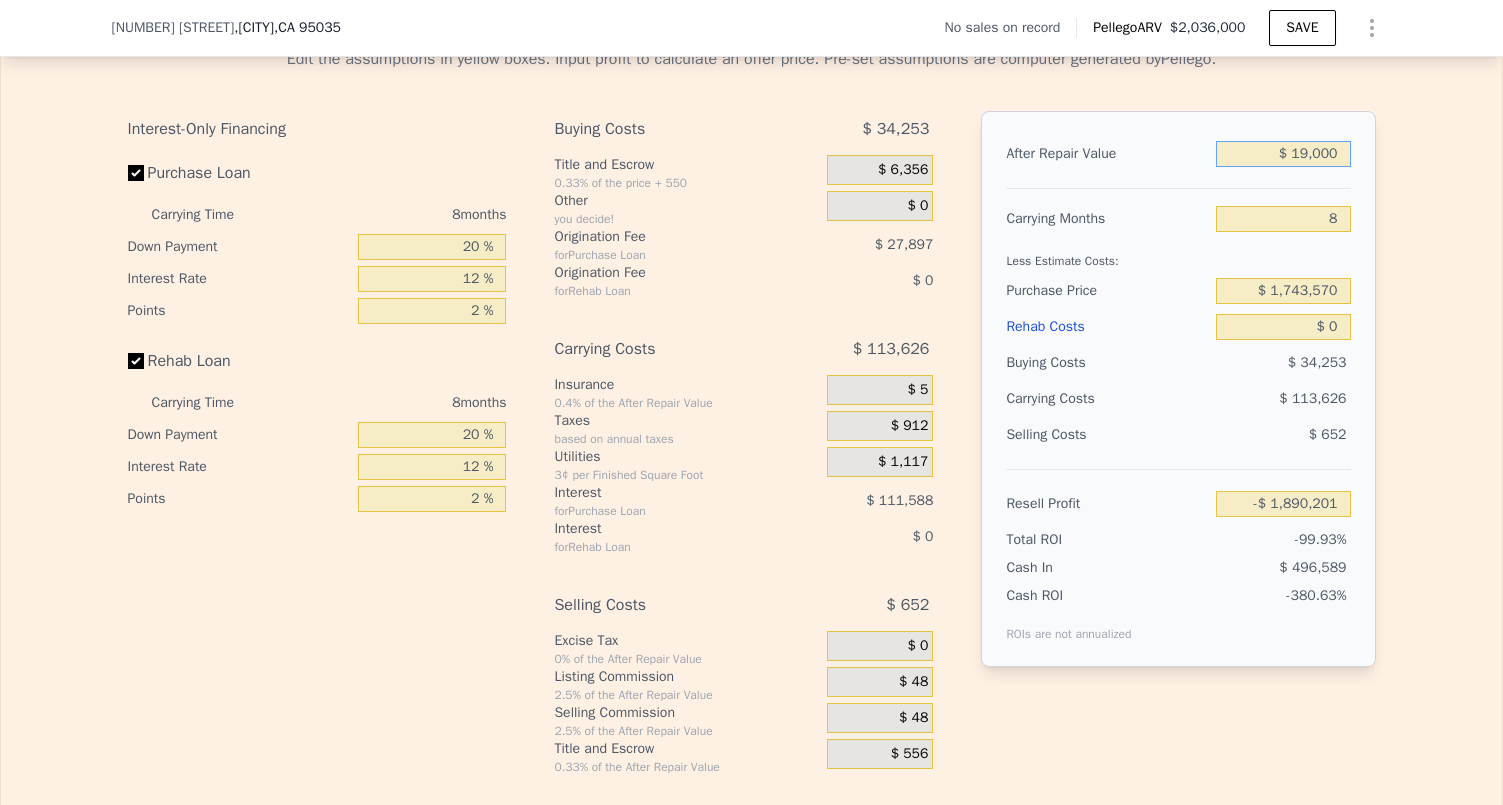 type on "-$ 1,874,058" 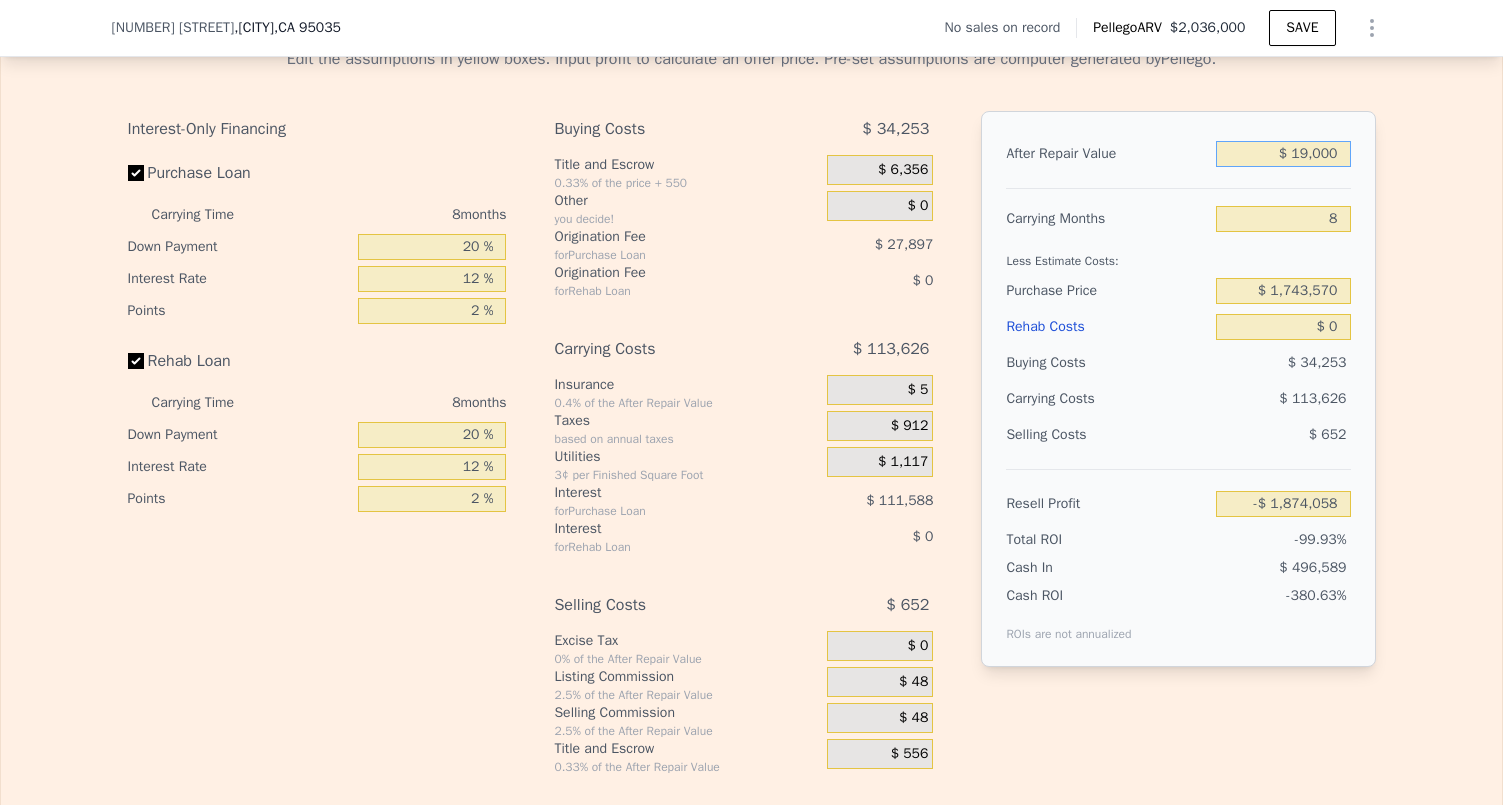 type on "$ 190,000" 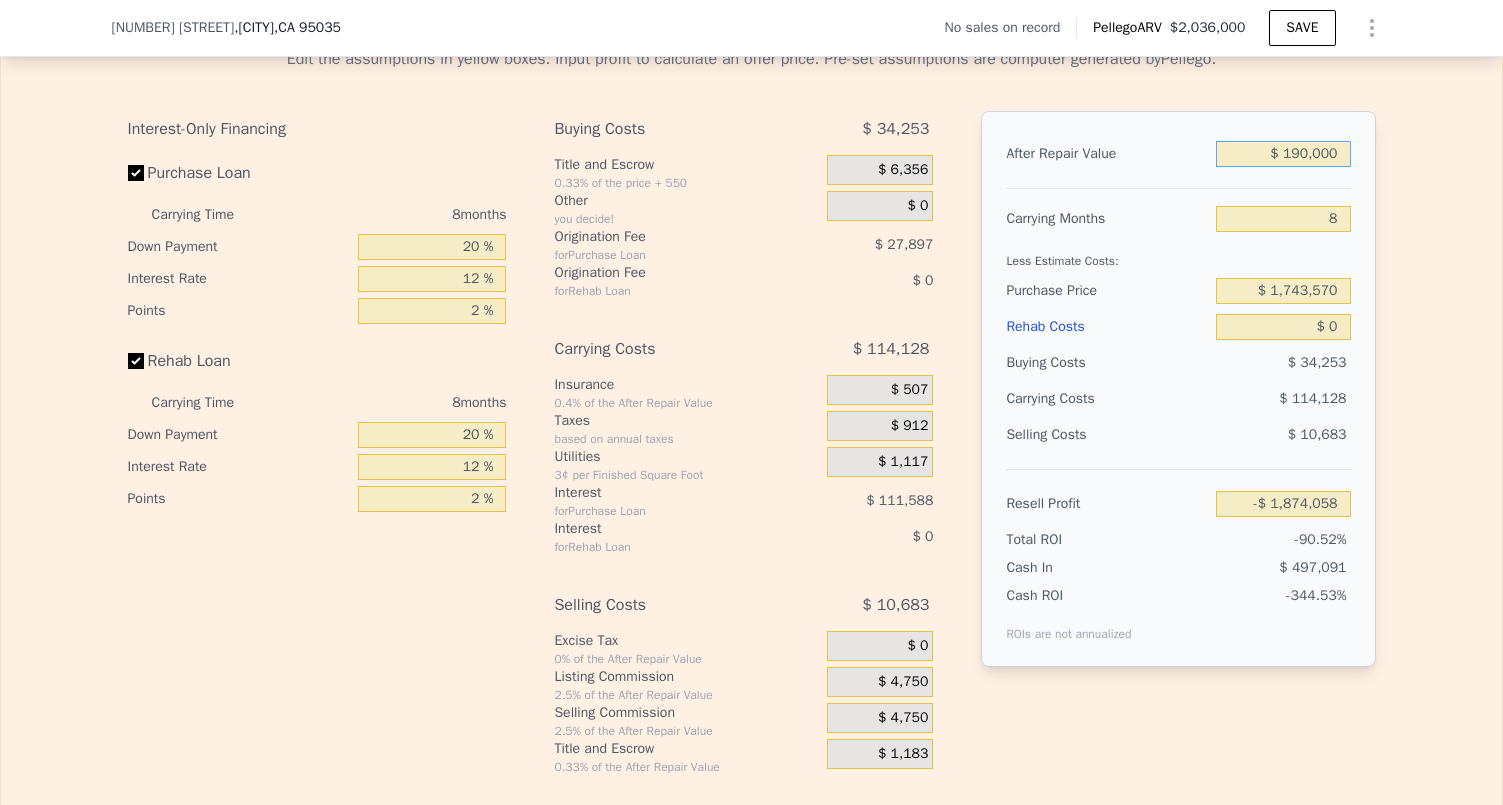 type on "-$ 1,712,634" 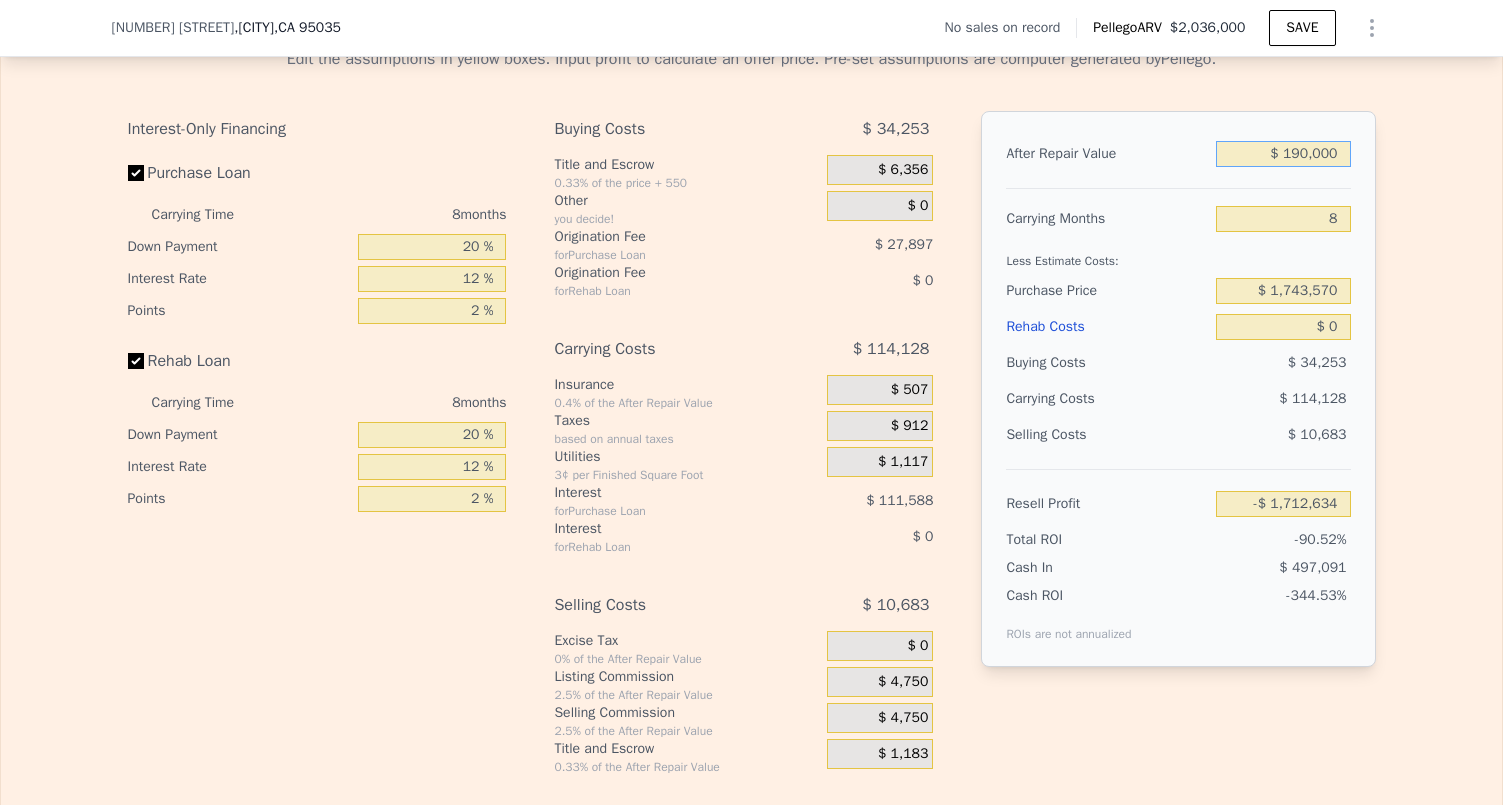 type on "$ 1,900,000" 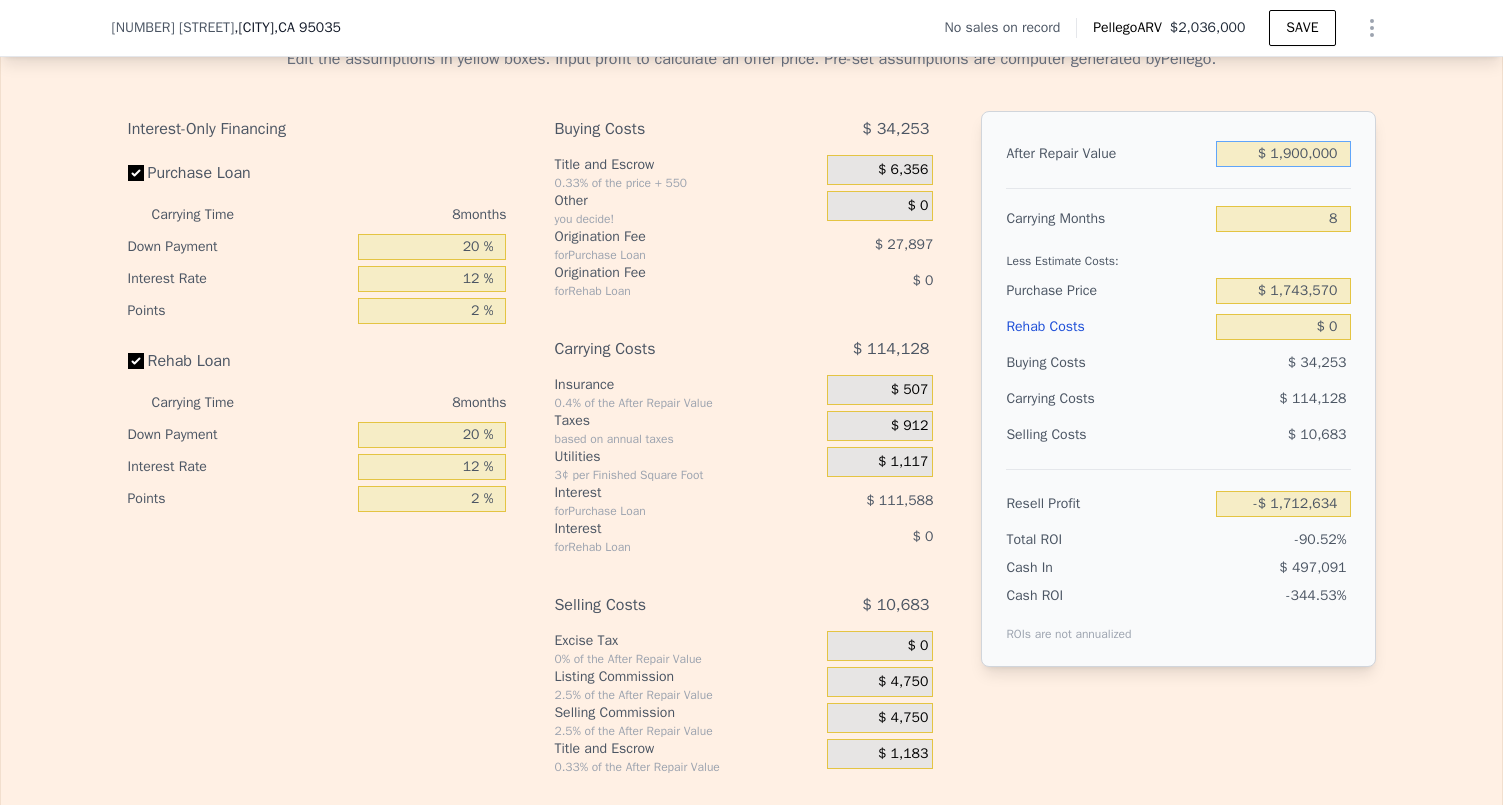 type on "-$ 98,388" 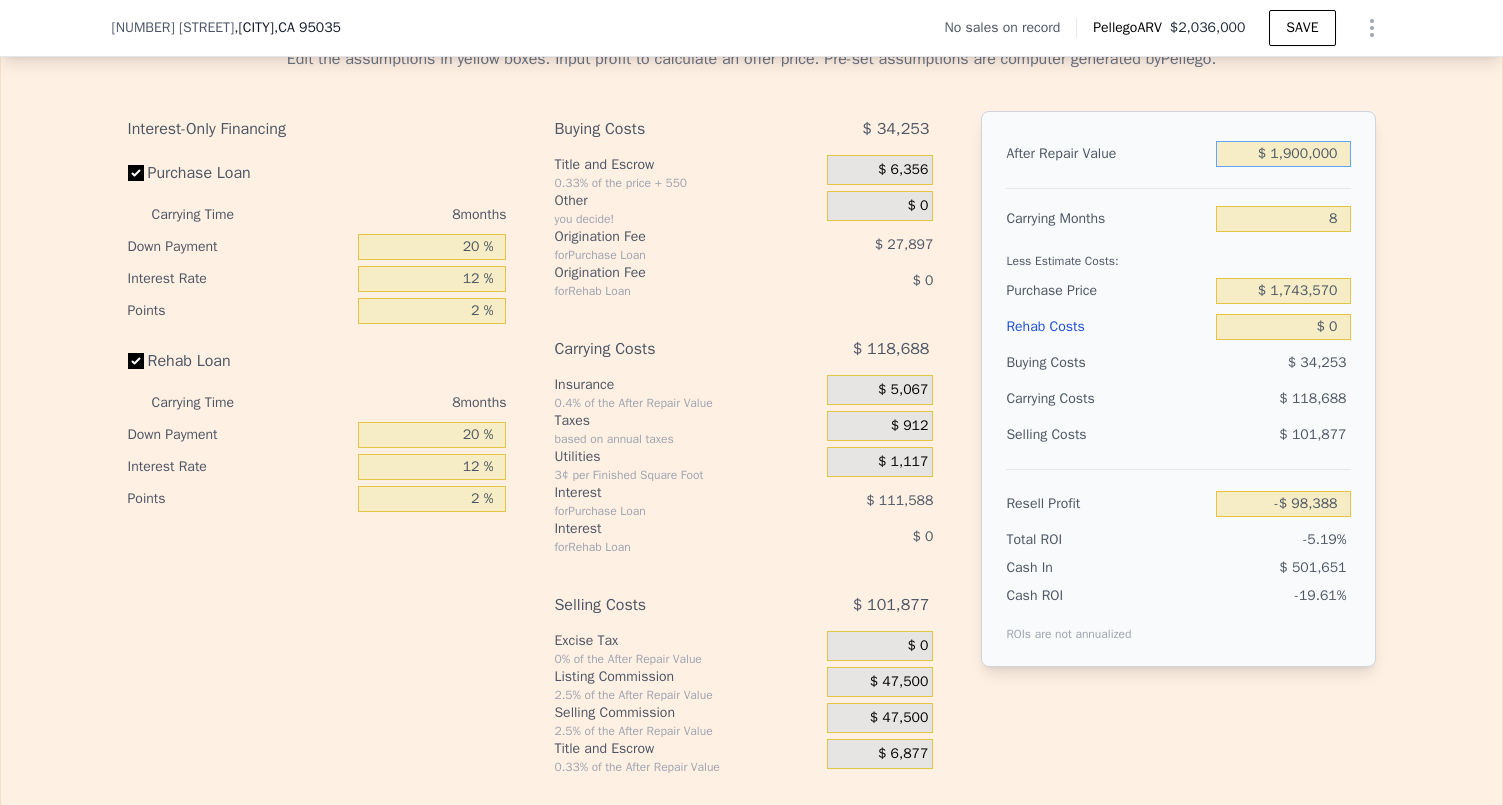 type on "$ 1,900,000" 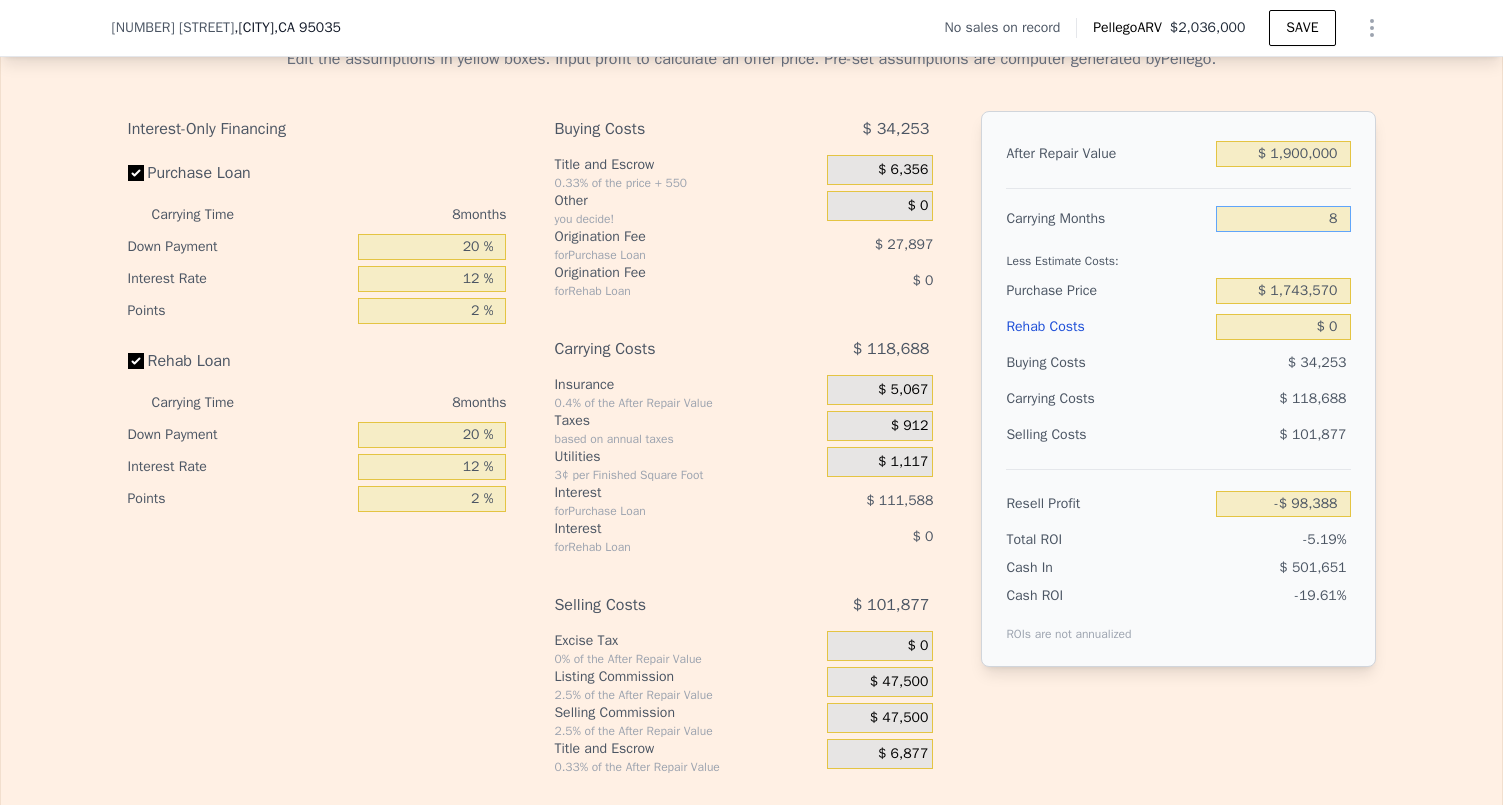 drag, startPoint x: 1340, startPoint y: 250, endPoint x: 1299, endPoint y: 250, distance: 41 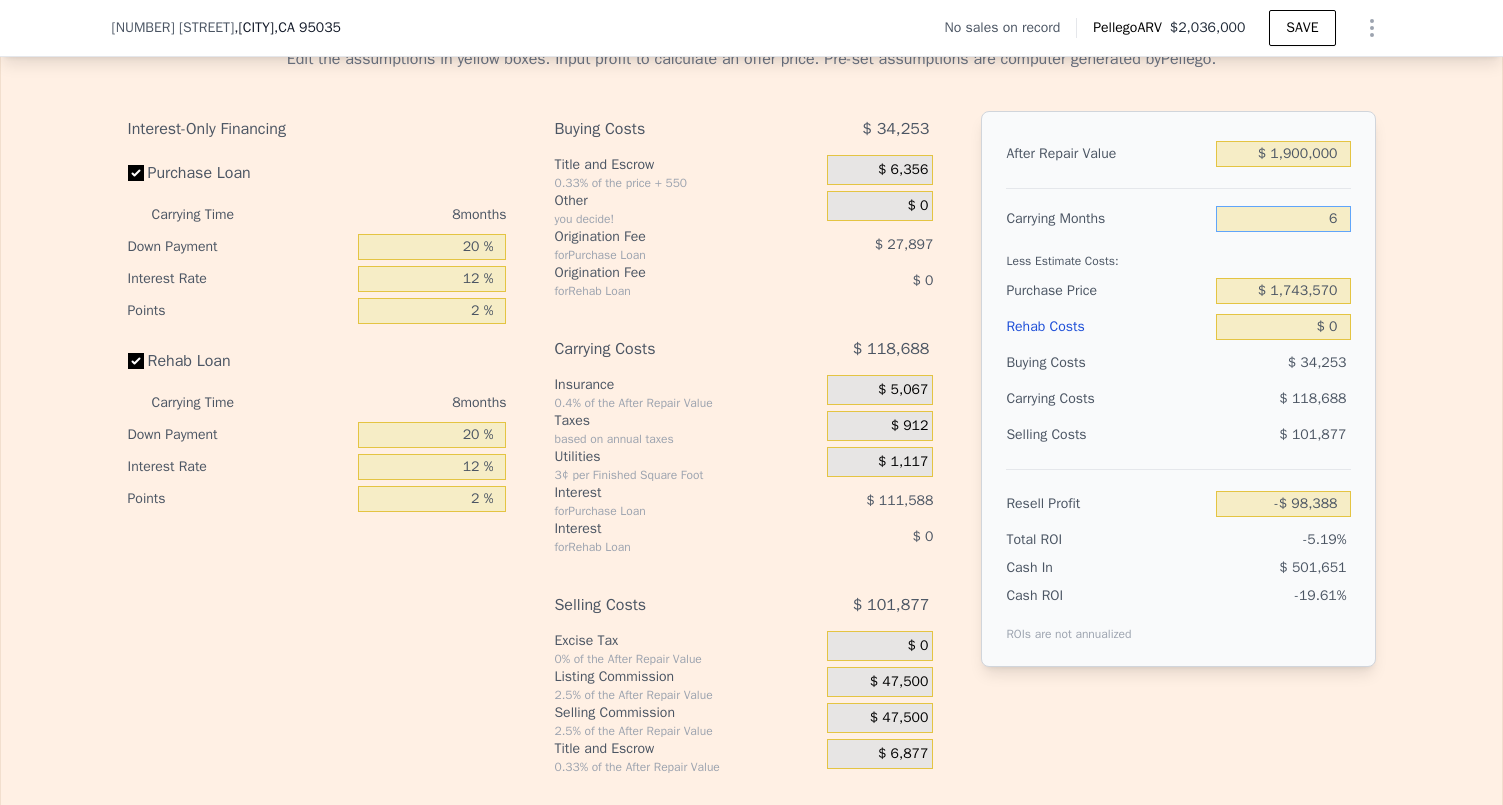type on "-$ 68,716" 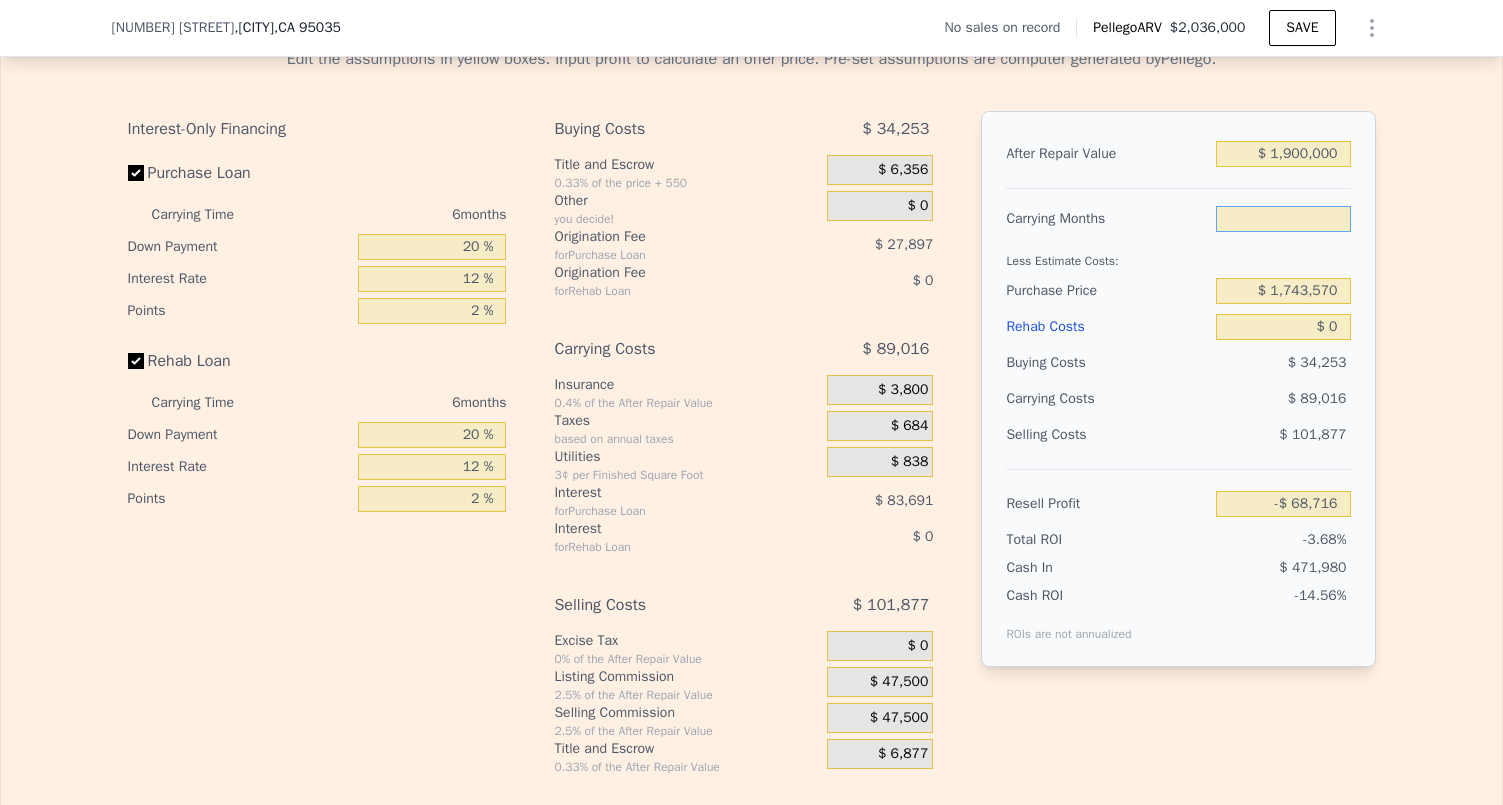 type on "7" 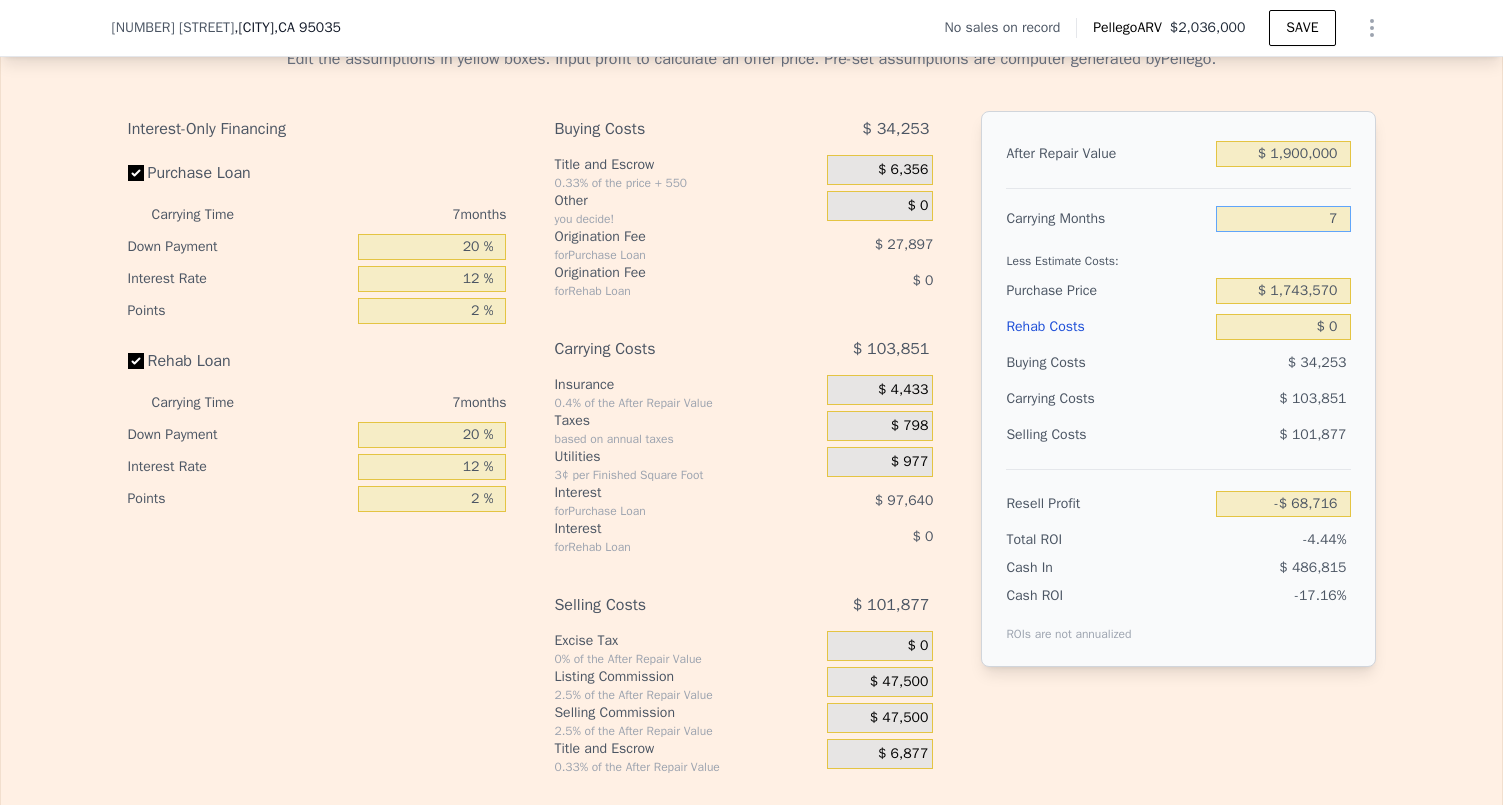 type on "-$ 83,551" 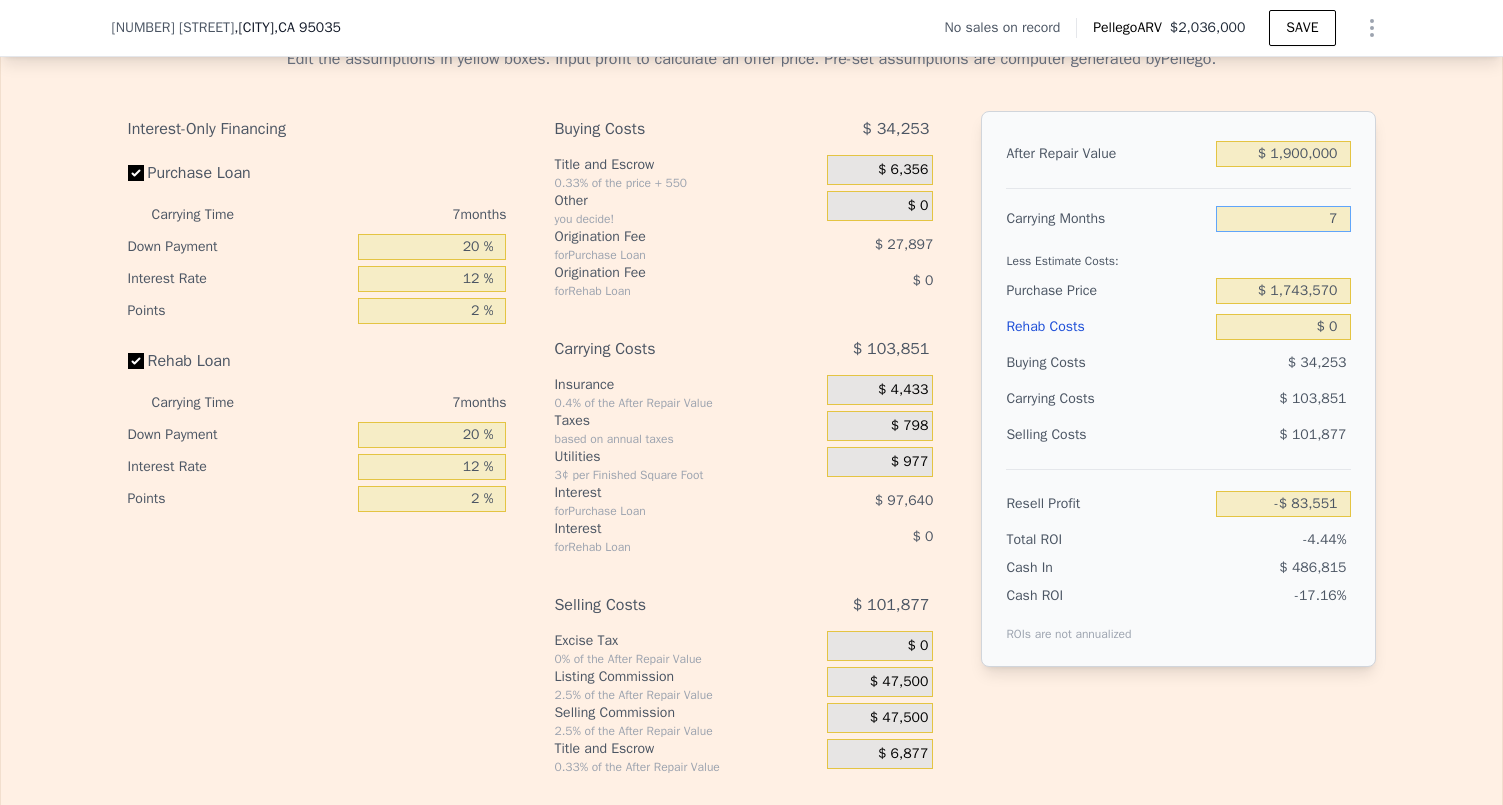 type on "7" 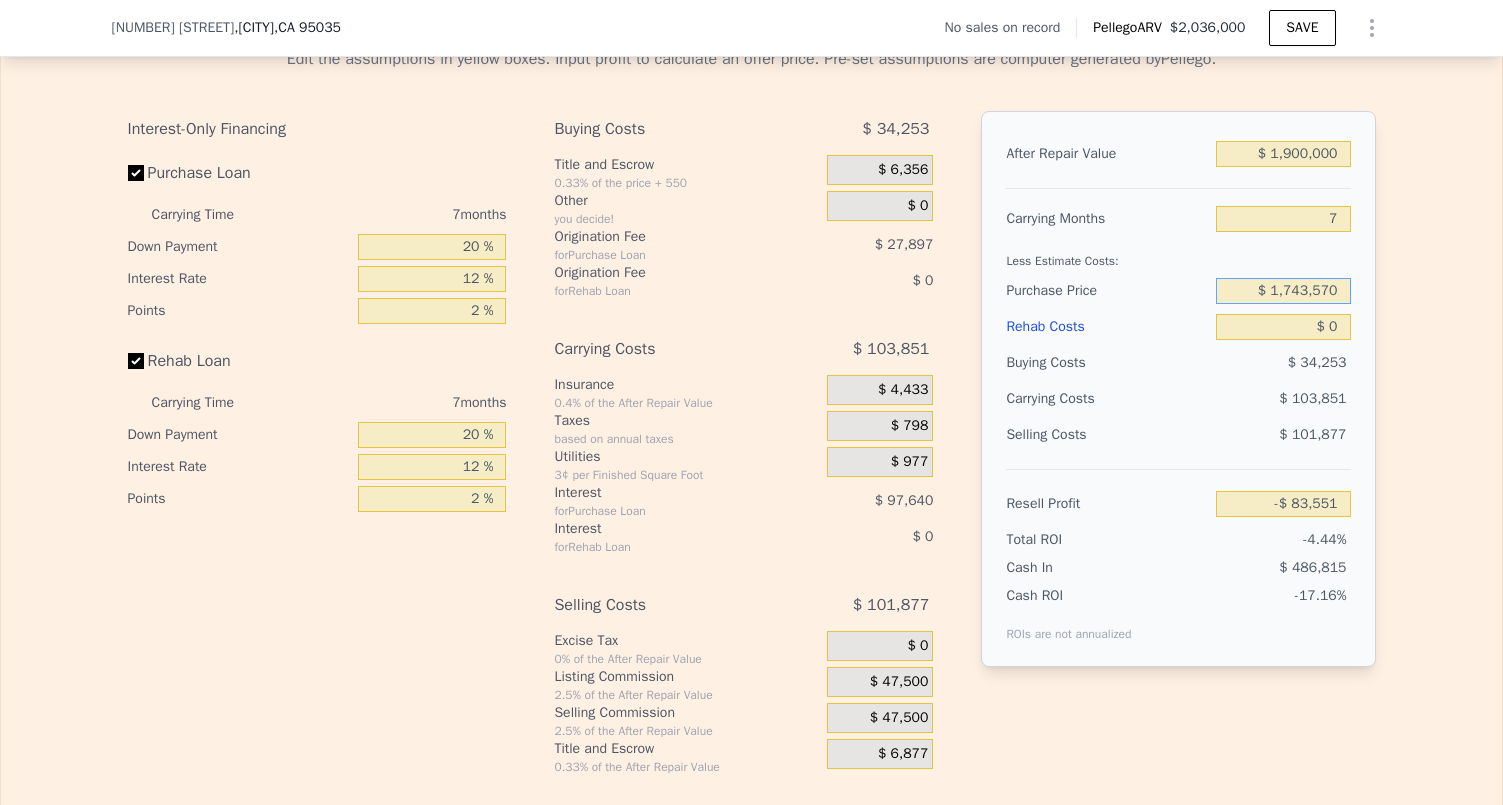 drag, startPoint x: 1335, startPoint y: 319, endPoint x: 1246, endPoint y: 319, distance: 89 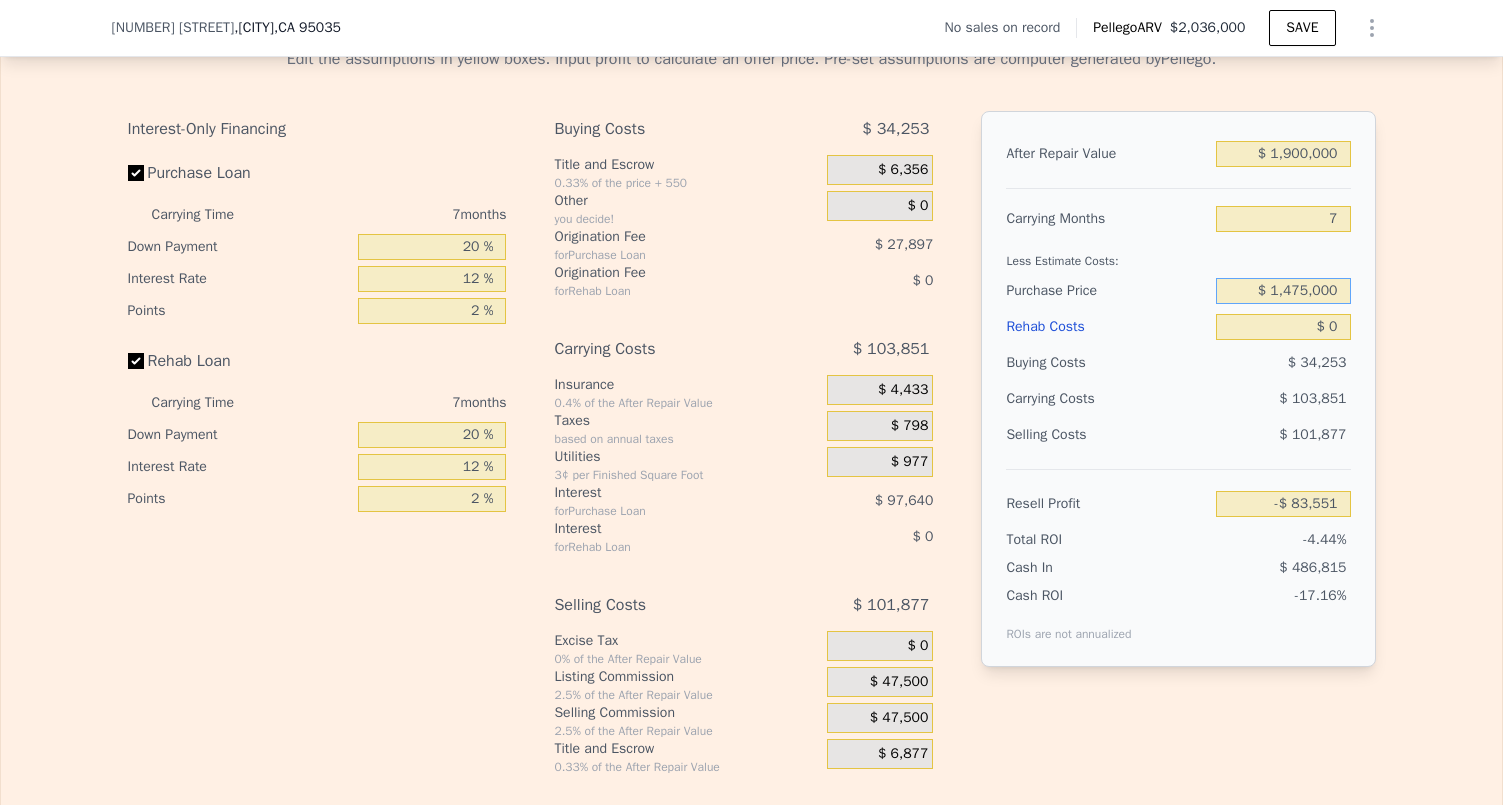 type on "$ 1,475,000" 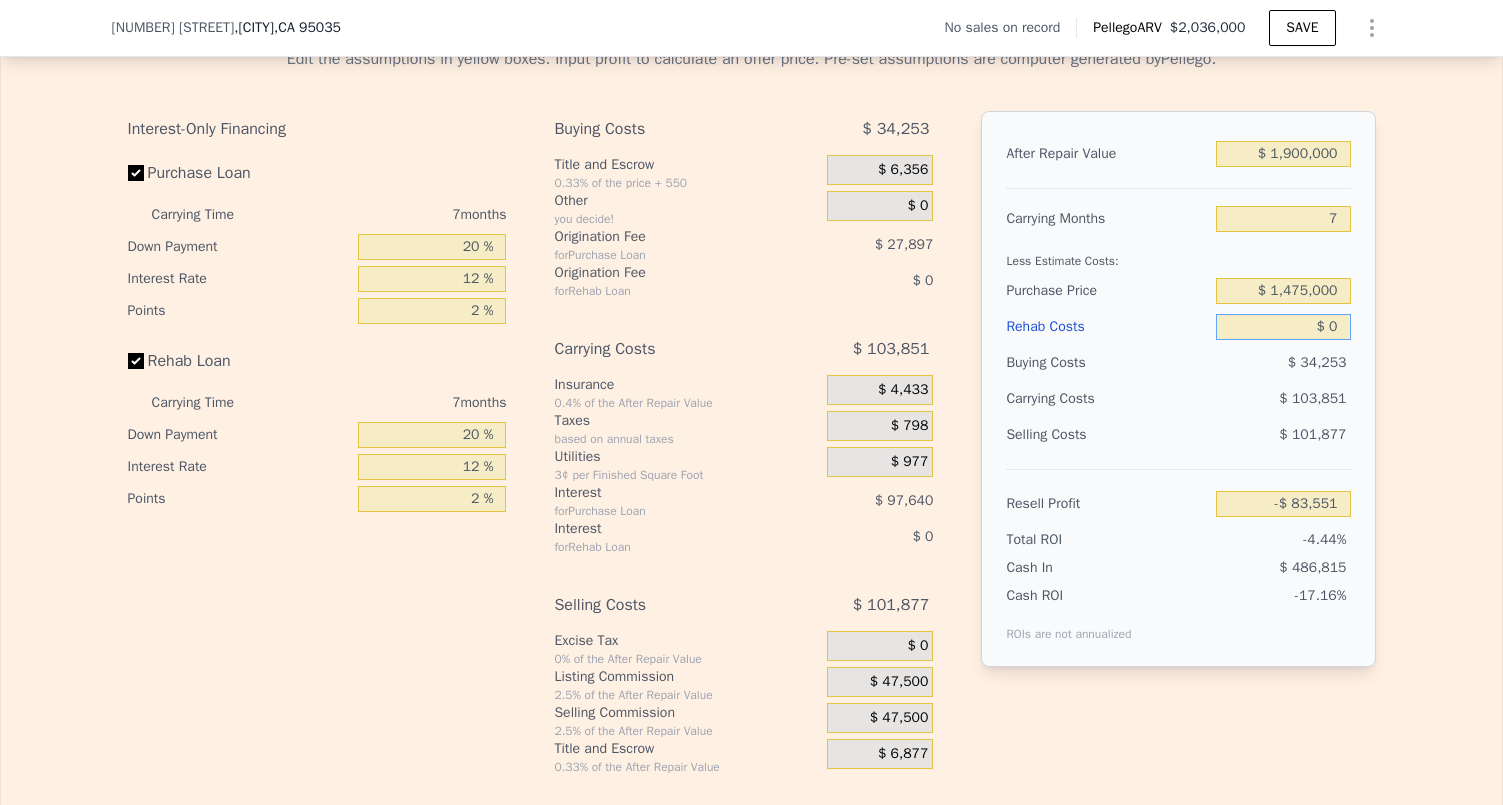 type on "$ 205,253" 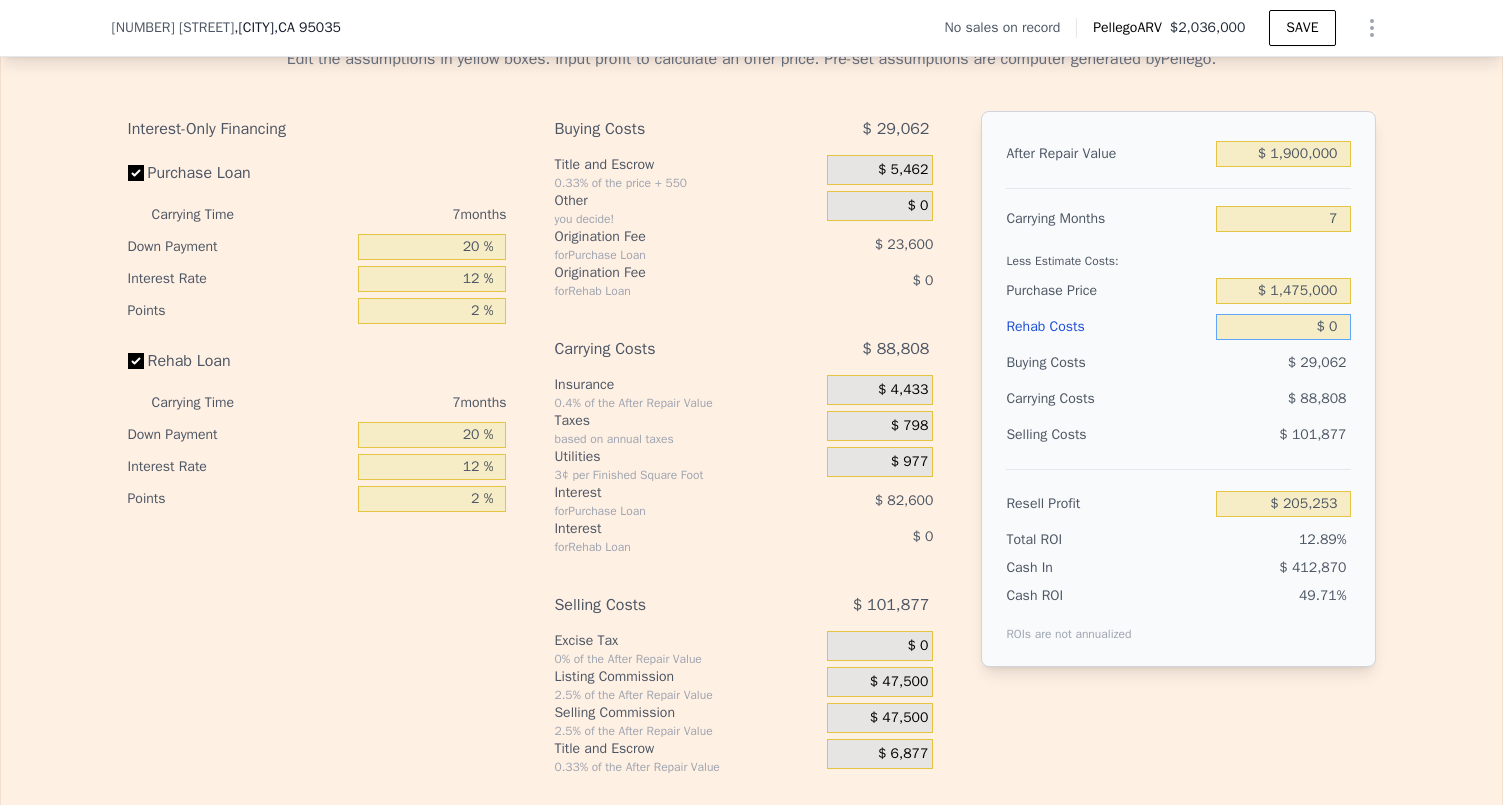 drag, startPoint x: 1331, startPoint y: 357, endPoint x: 1290, endPoint y: 357, distance: 41 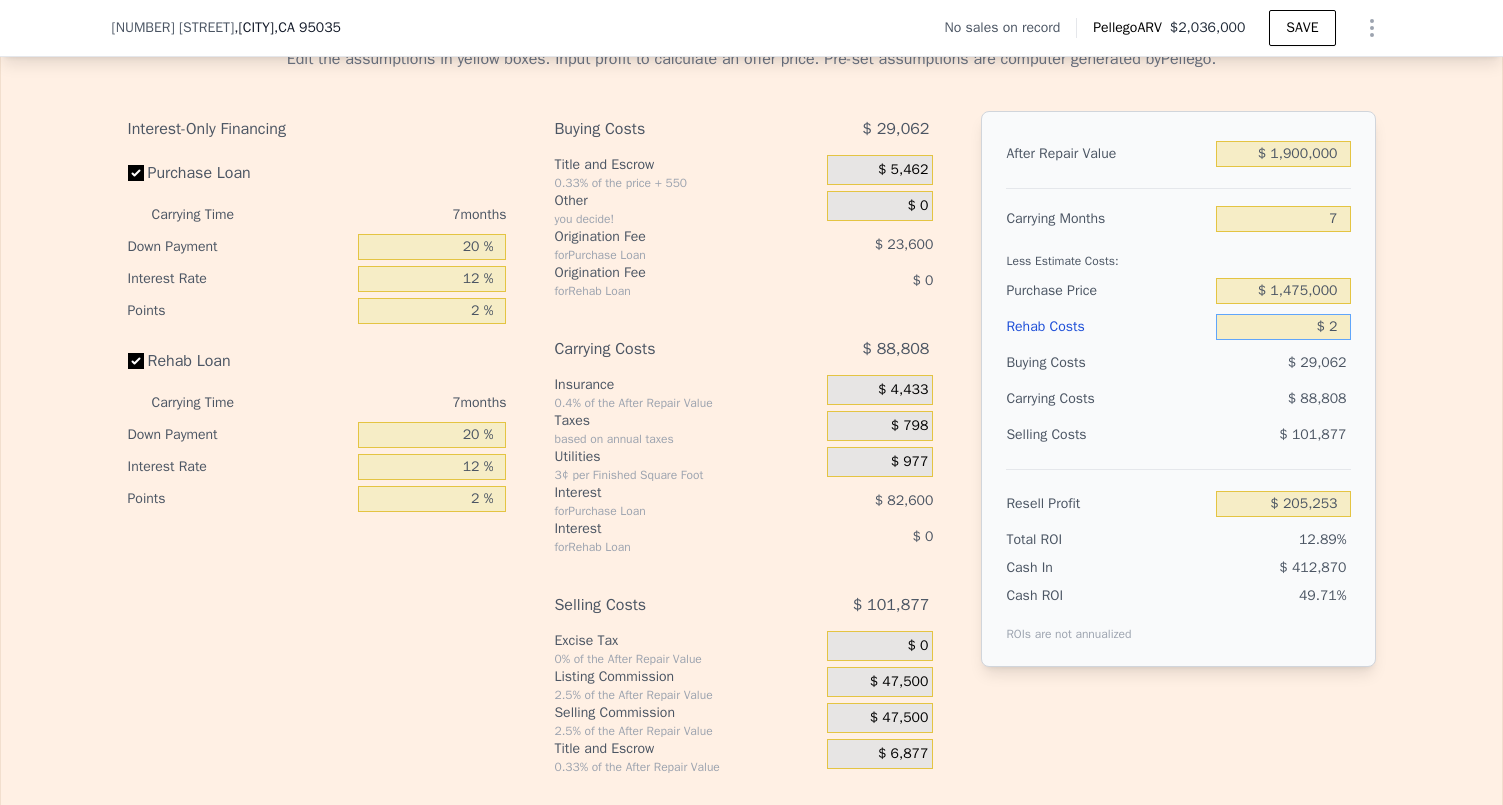 type on "$ 205,251" 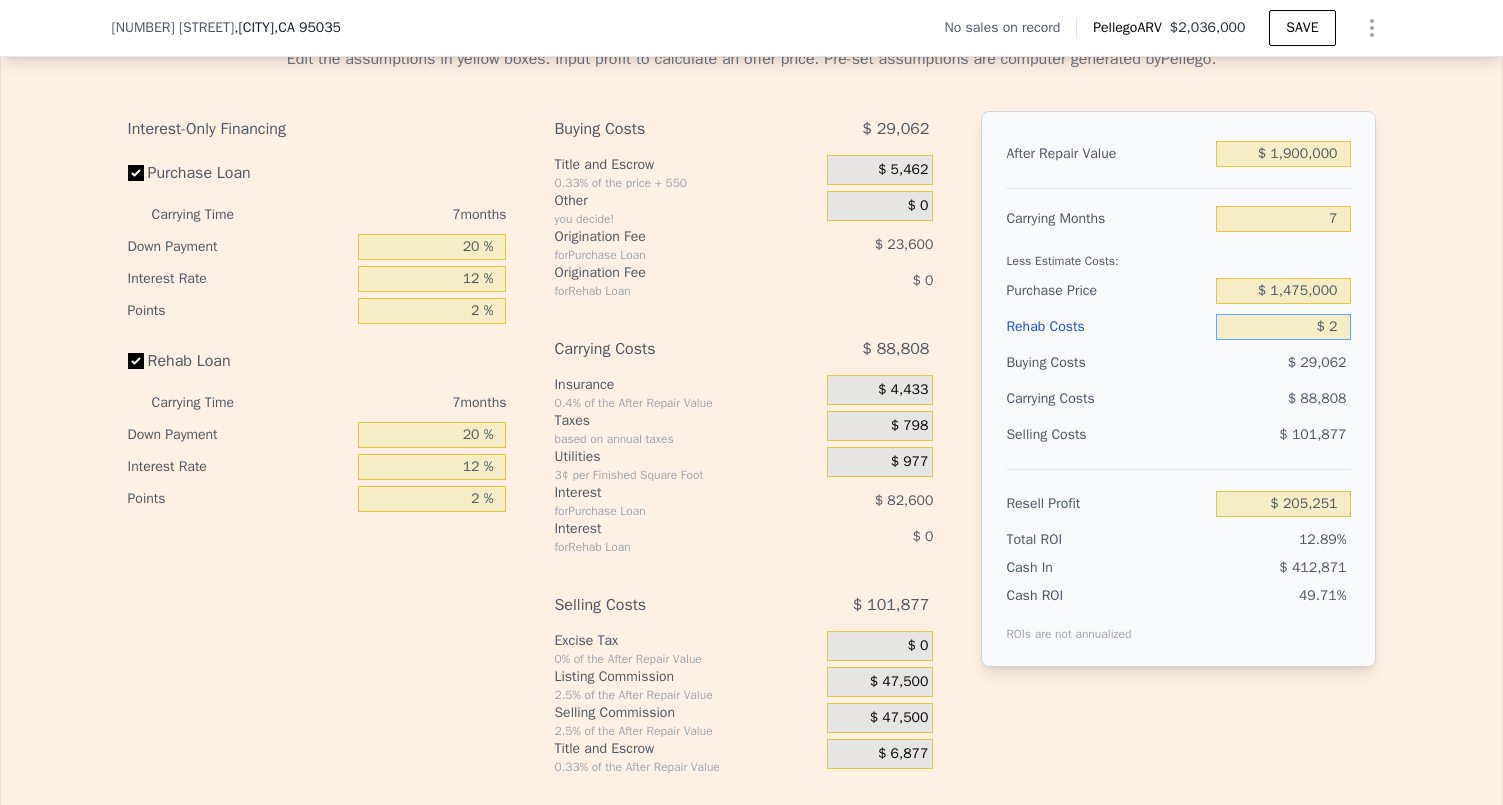type on "$ 20" 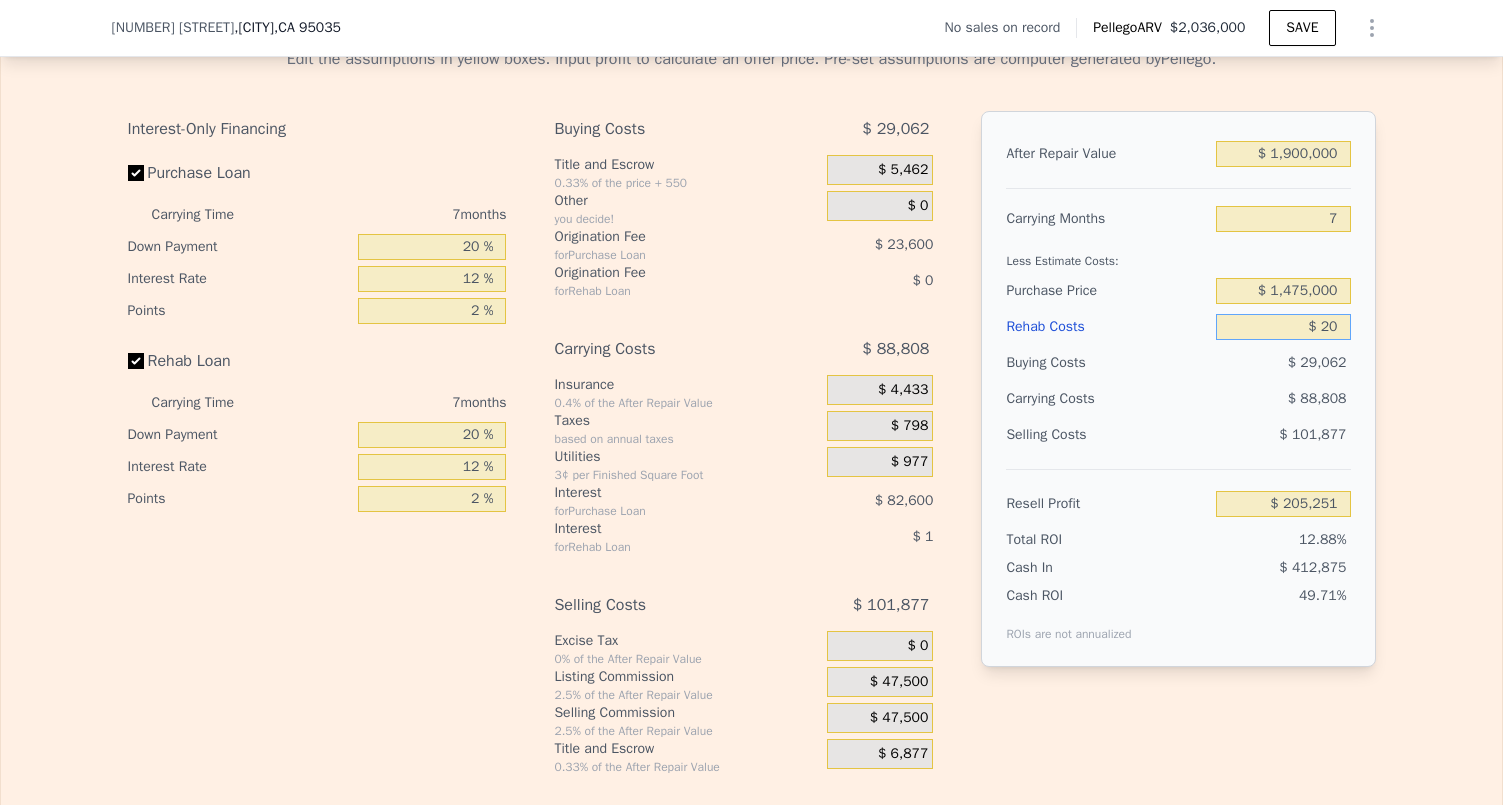 type on "$ 205,233" 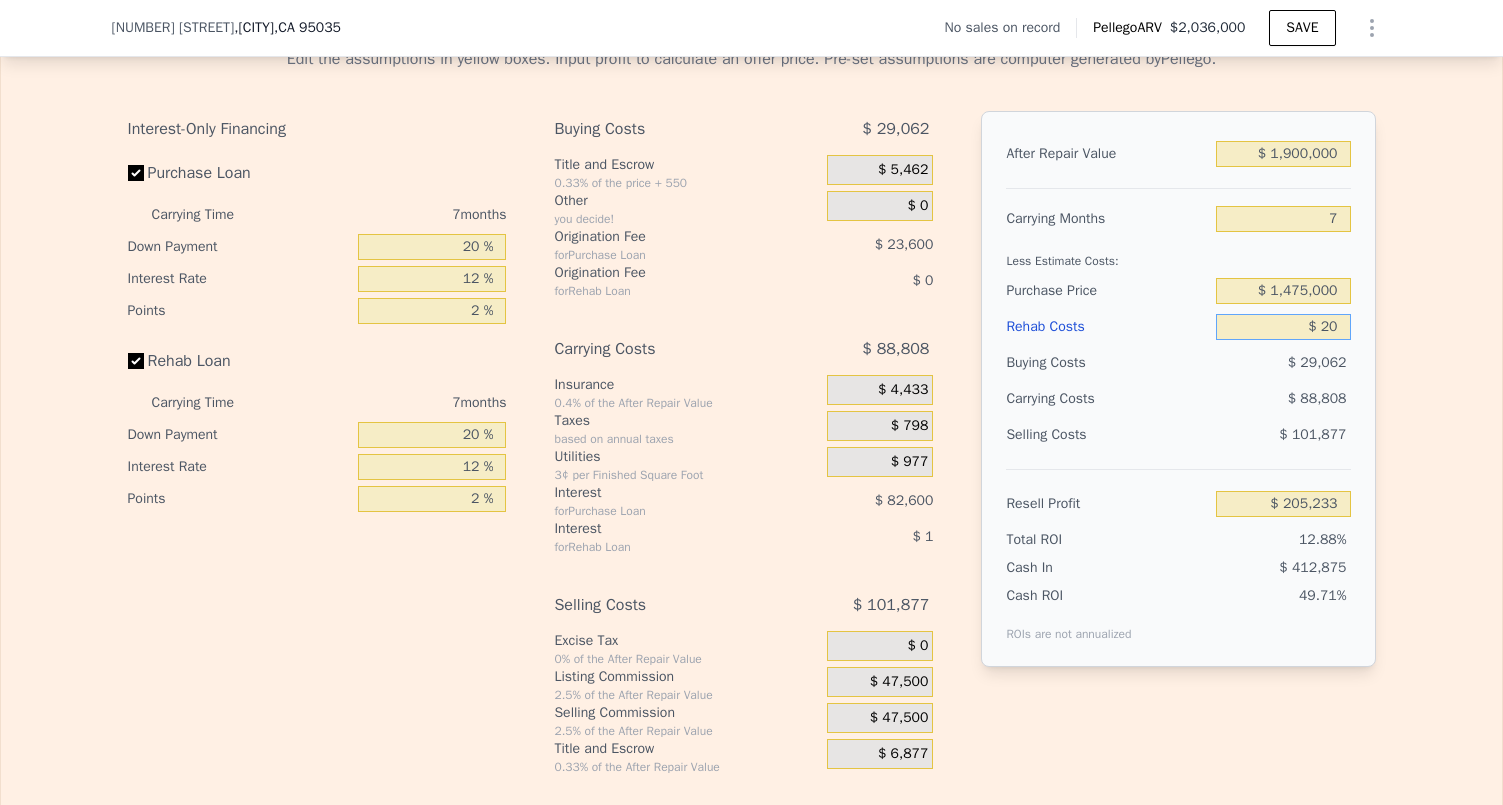 type on "$ 200" 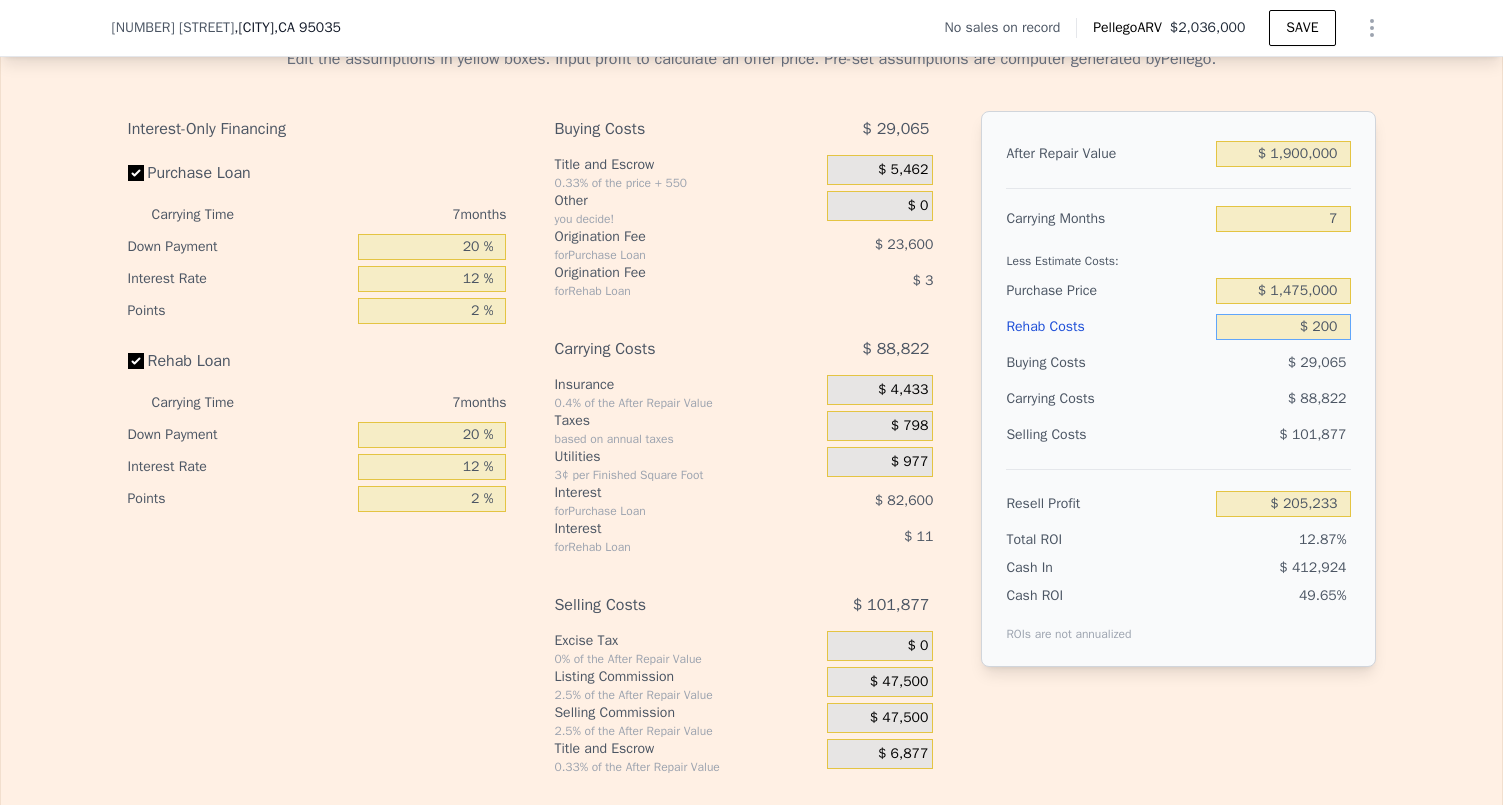 type on "$ 205,036" 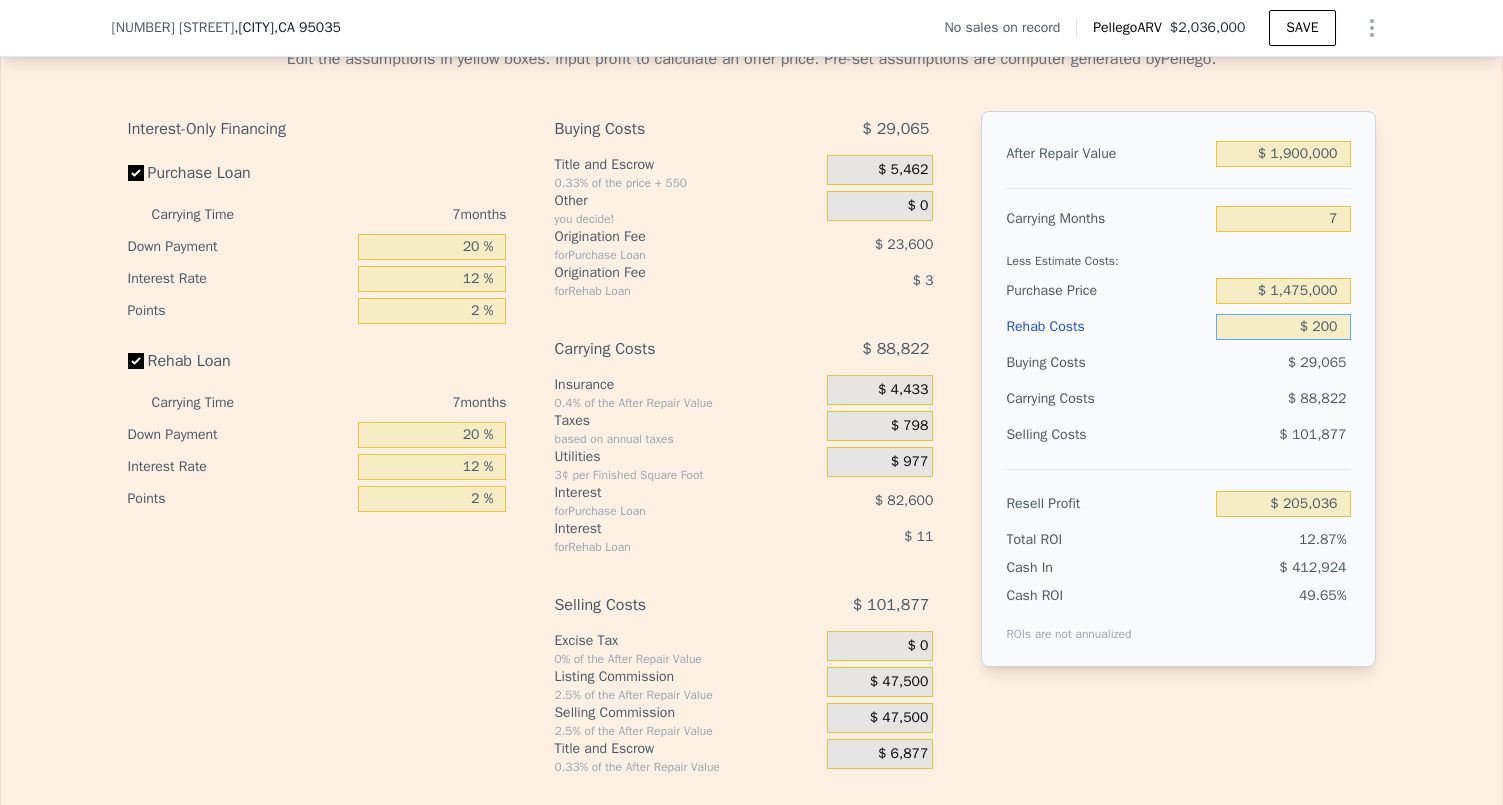 type on "$ 2,000" 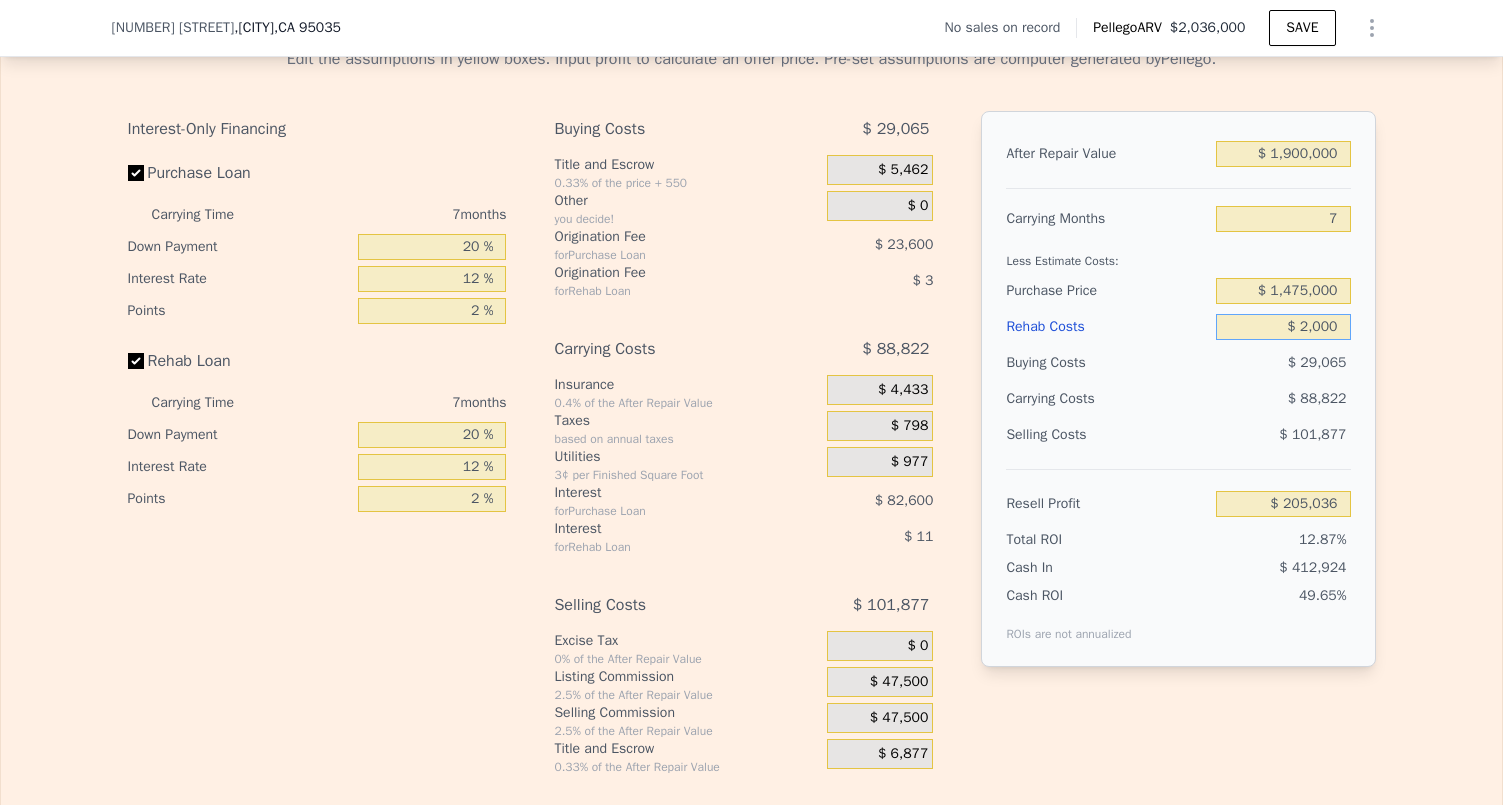 type on "$ 203,109" 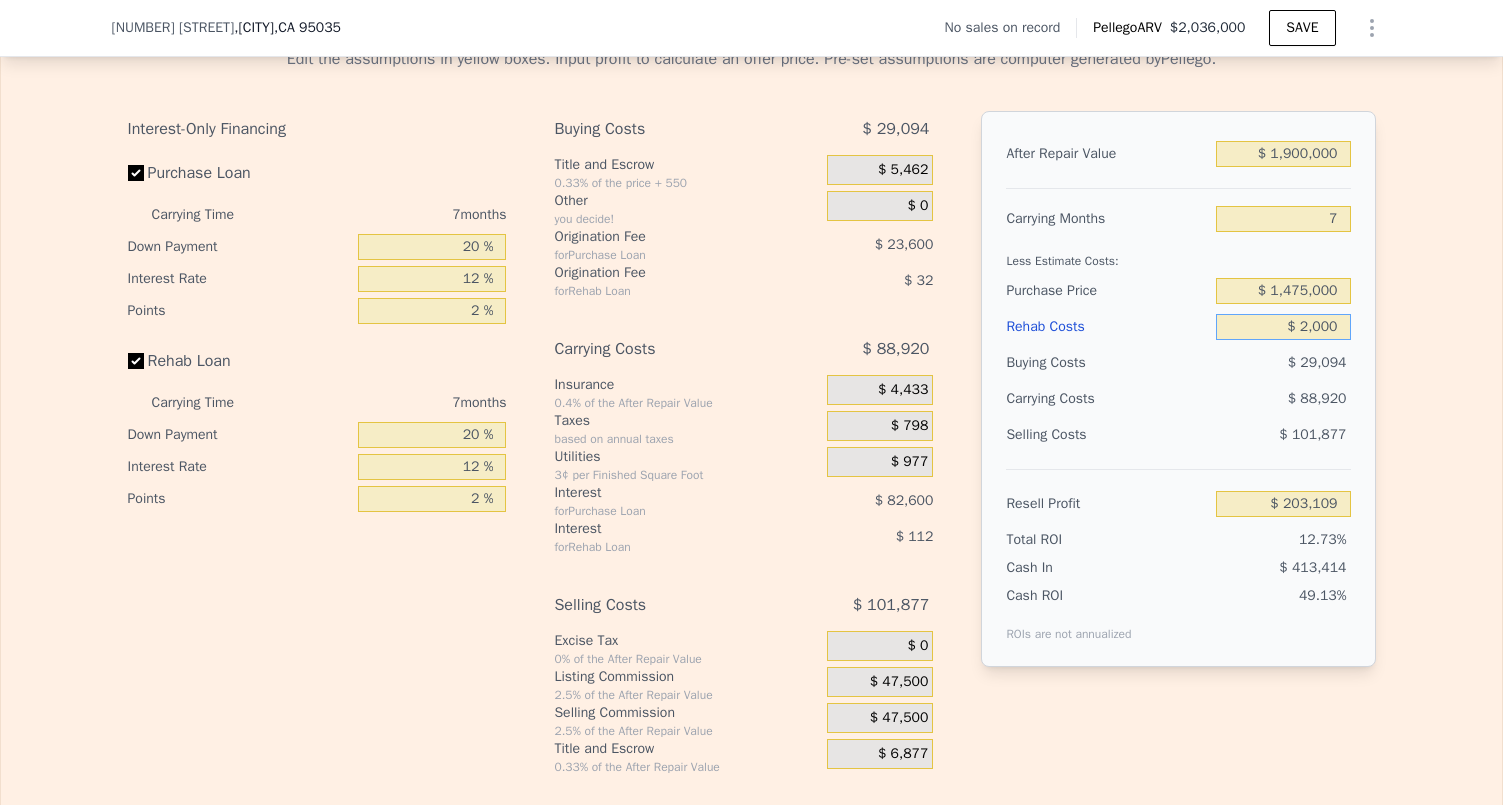 type on "$ 20,000" 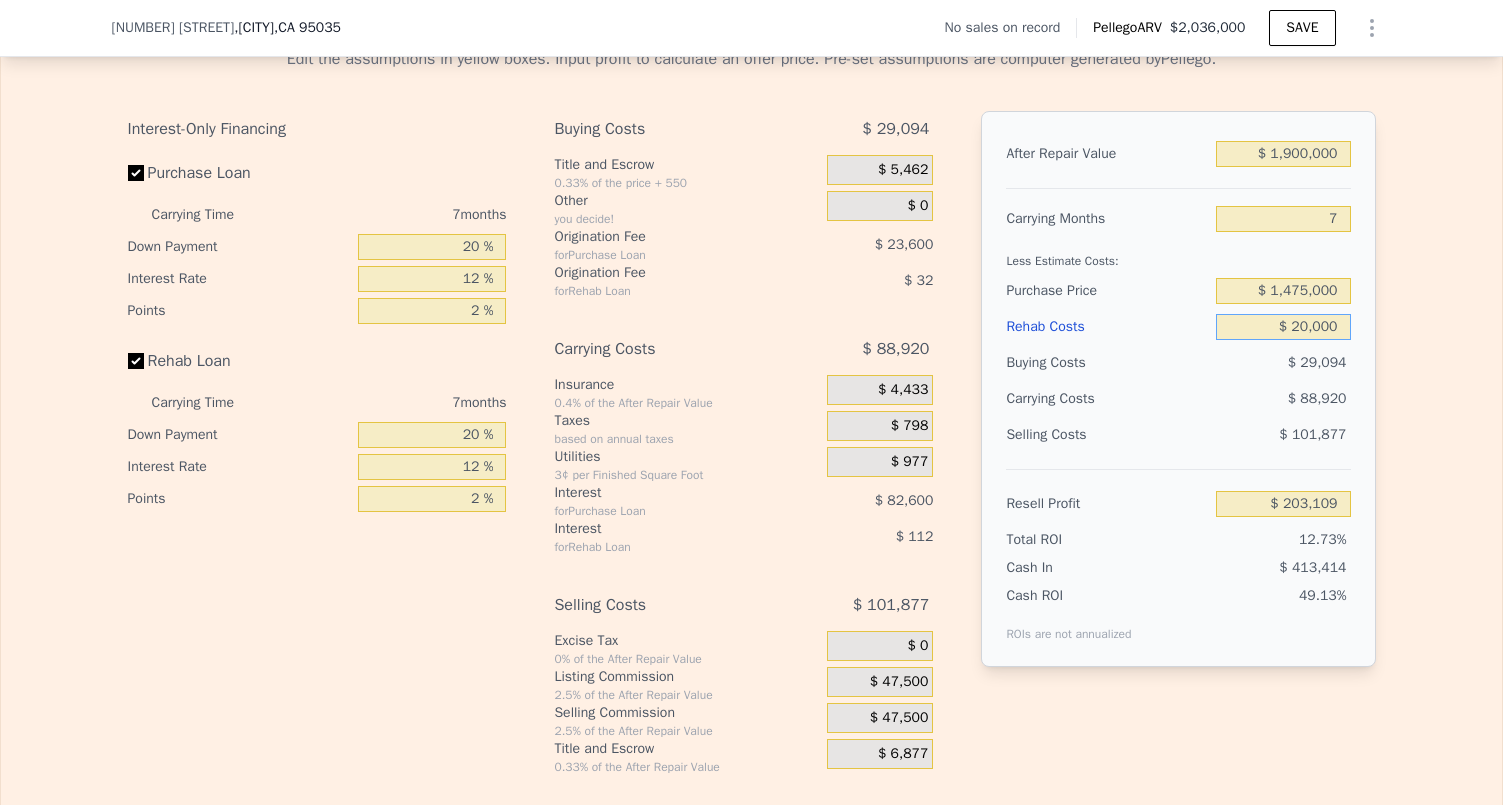 type on "$ 183,813" 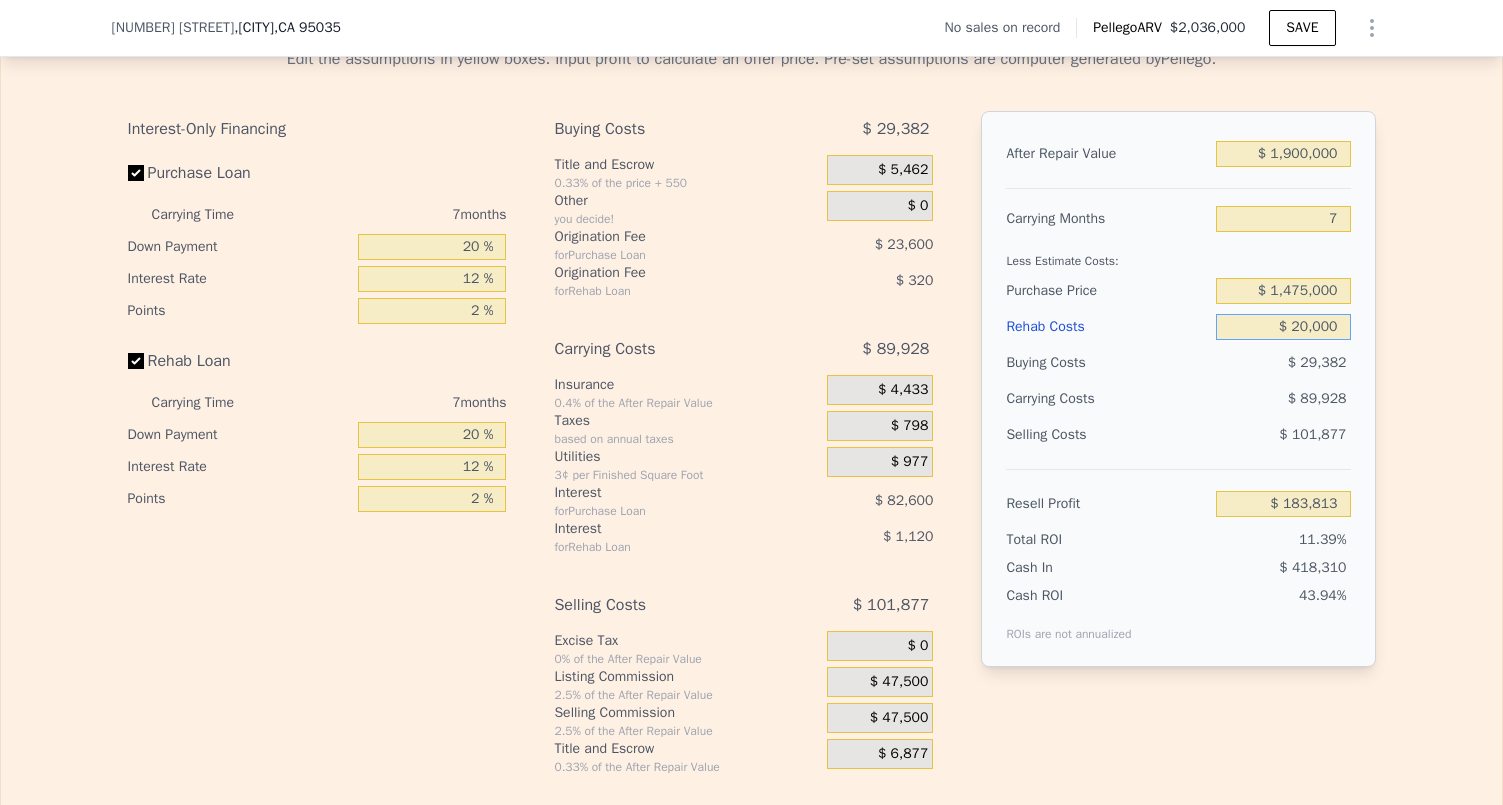 type on "$ 200,000" 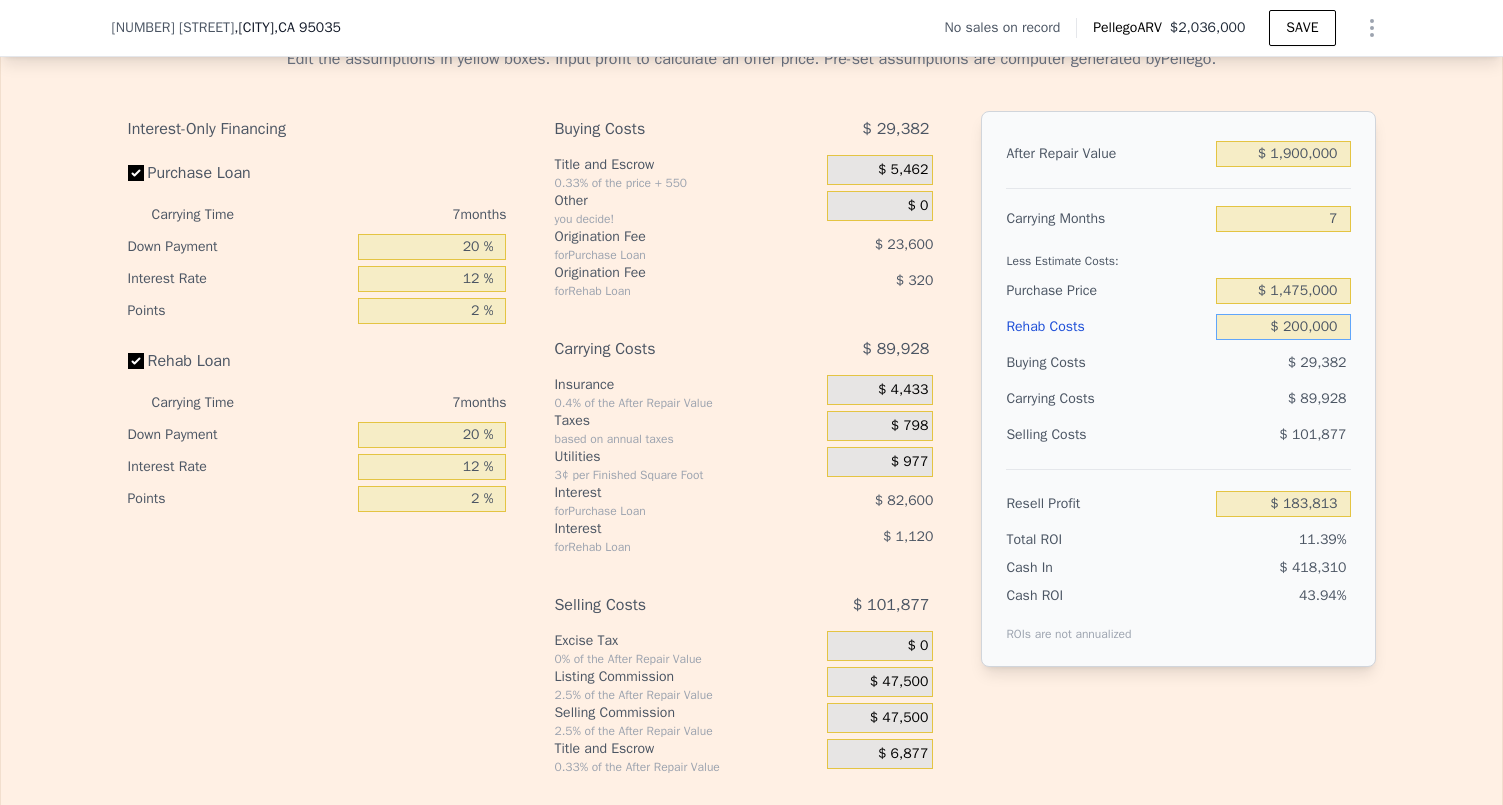 type on "-$ 9,147" 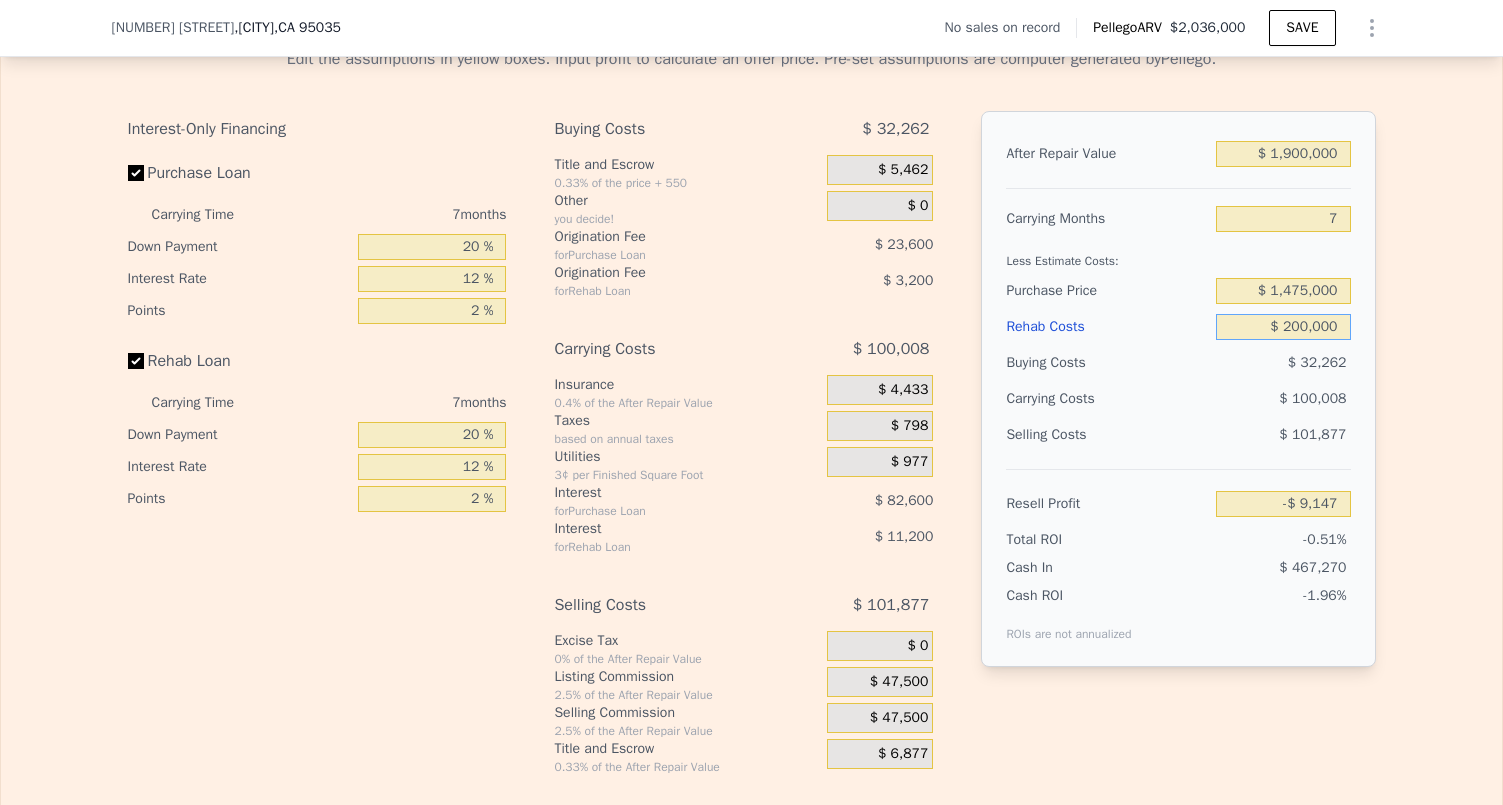 type on "$ 200,000" 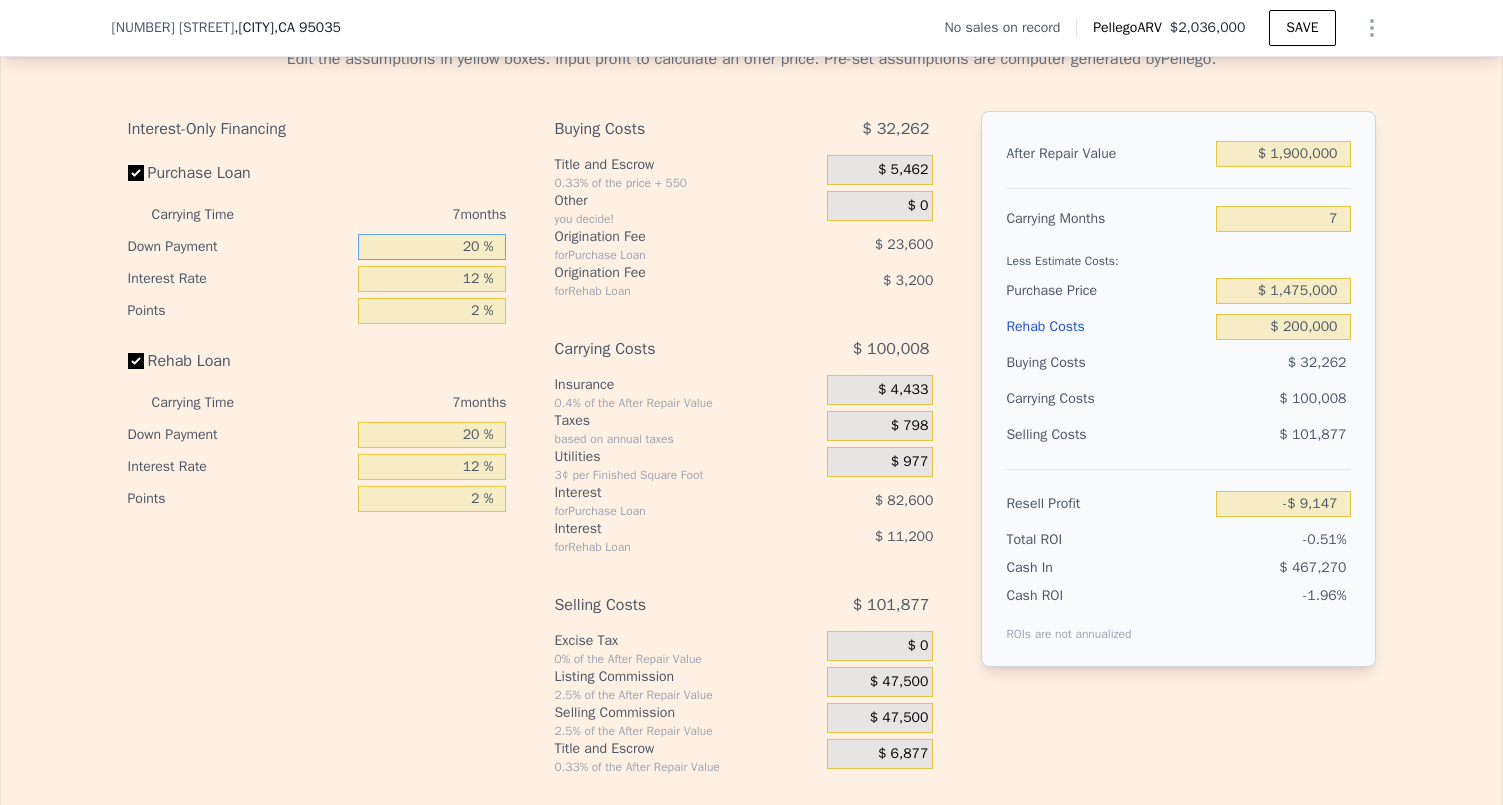 drag, startPoint x: 468, startPoint y: 275, endPoint x: 420, endPoint y: 275, distance: 48 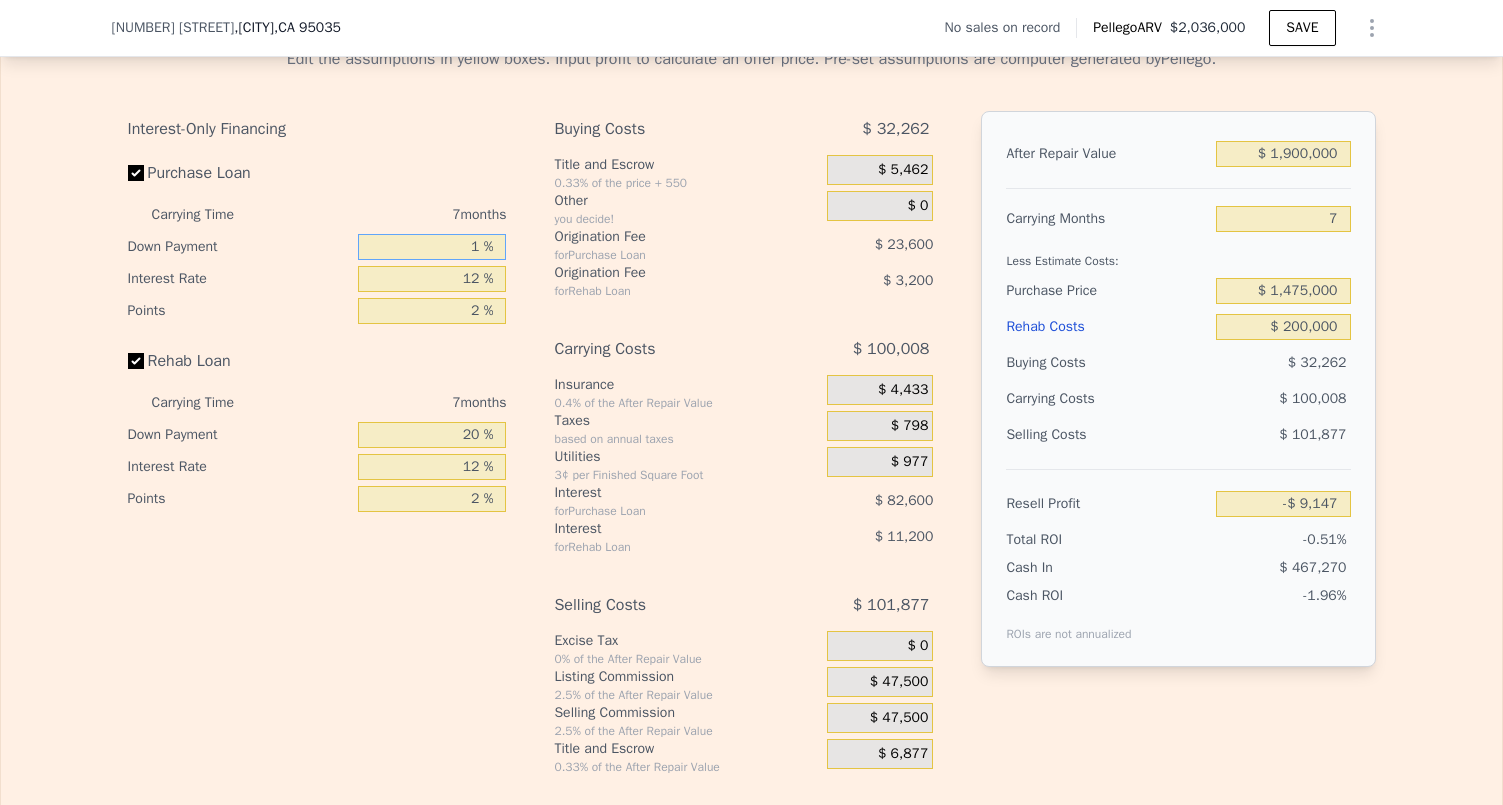 type on "-$ 34,373" 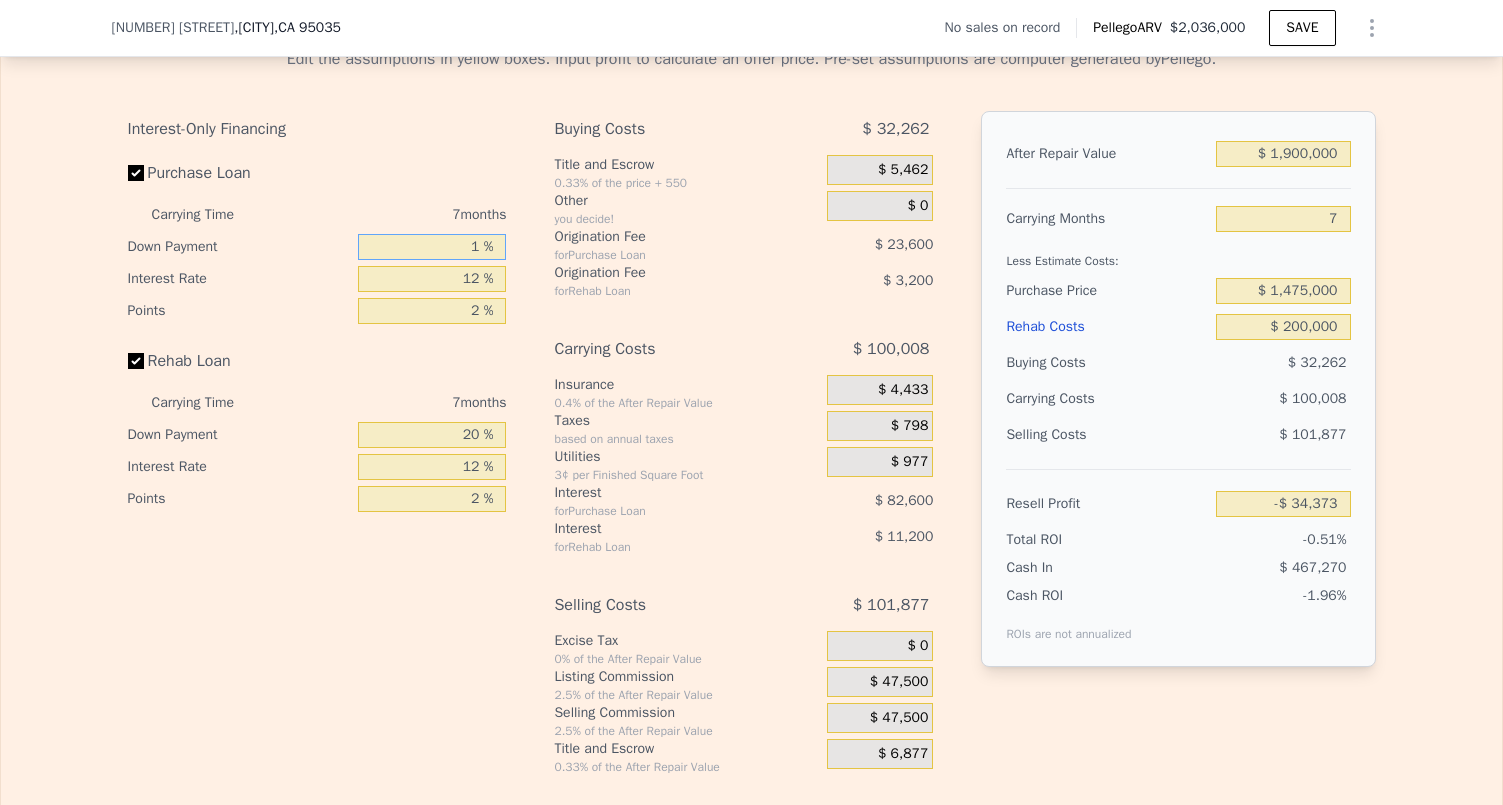 type on "10 %" 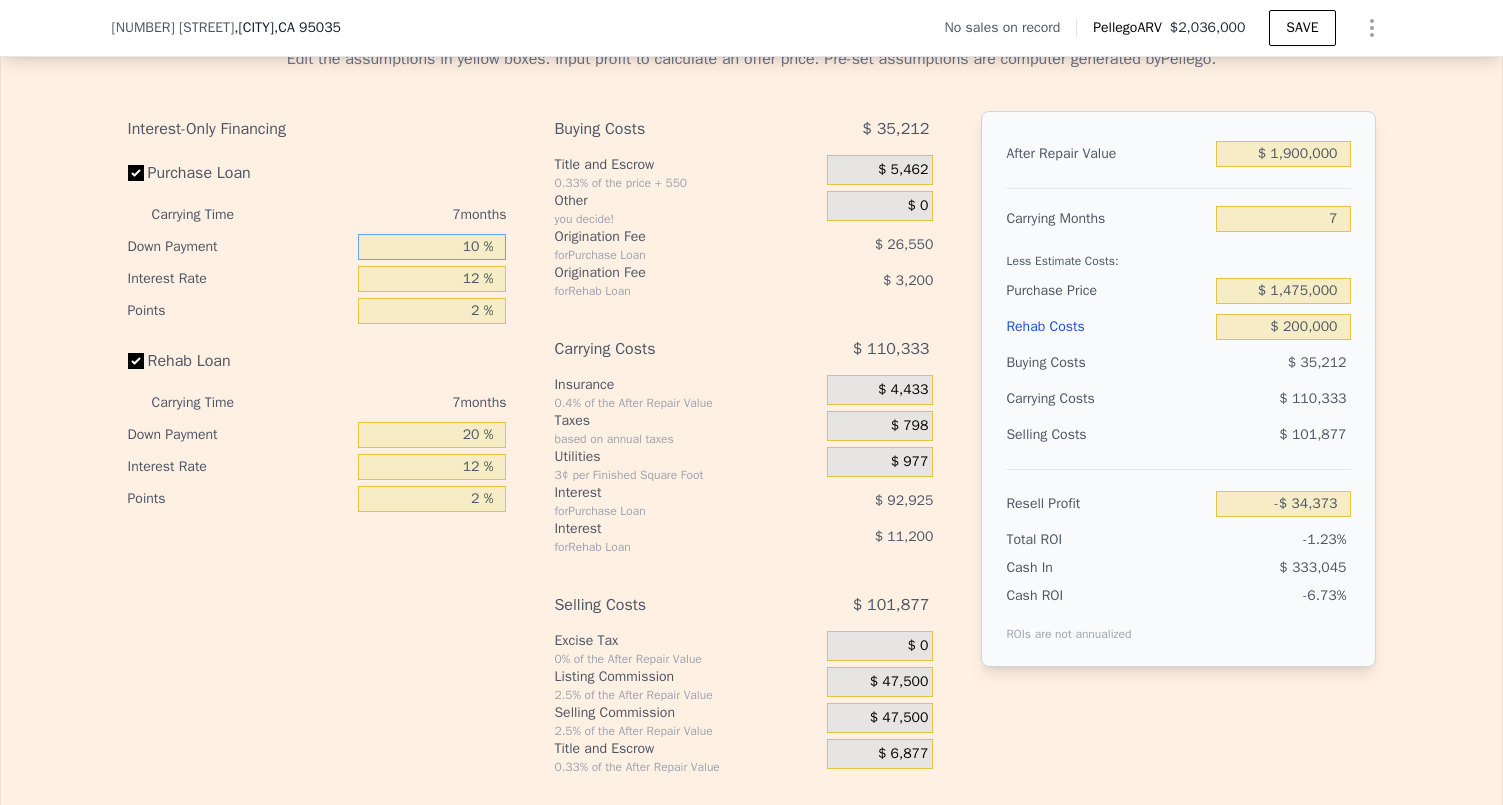 type on "-$ 22,422" 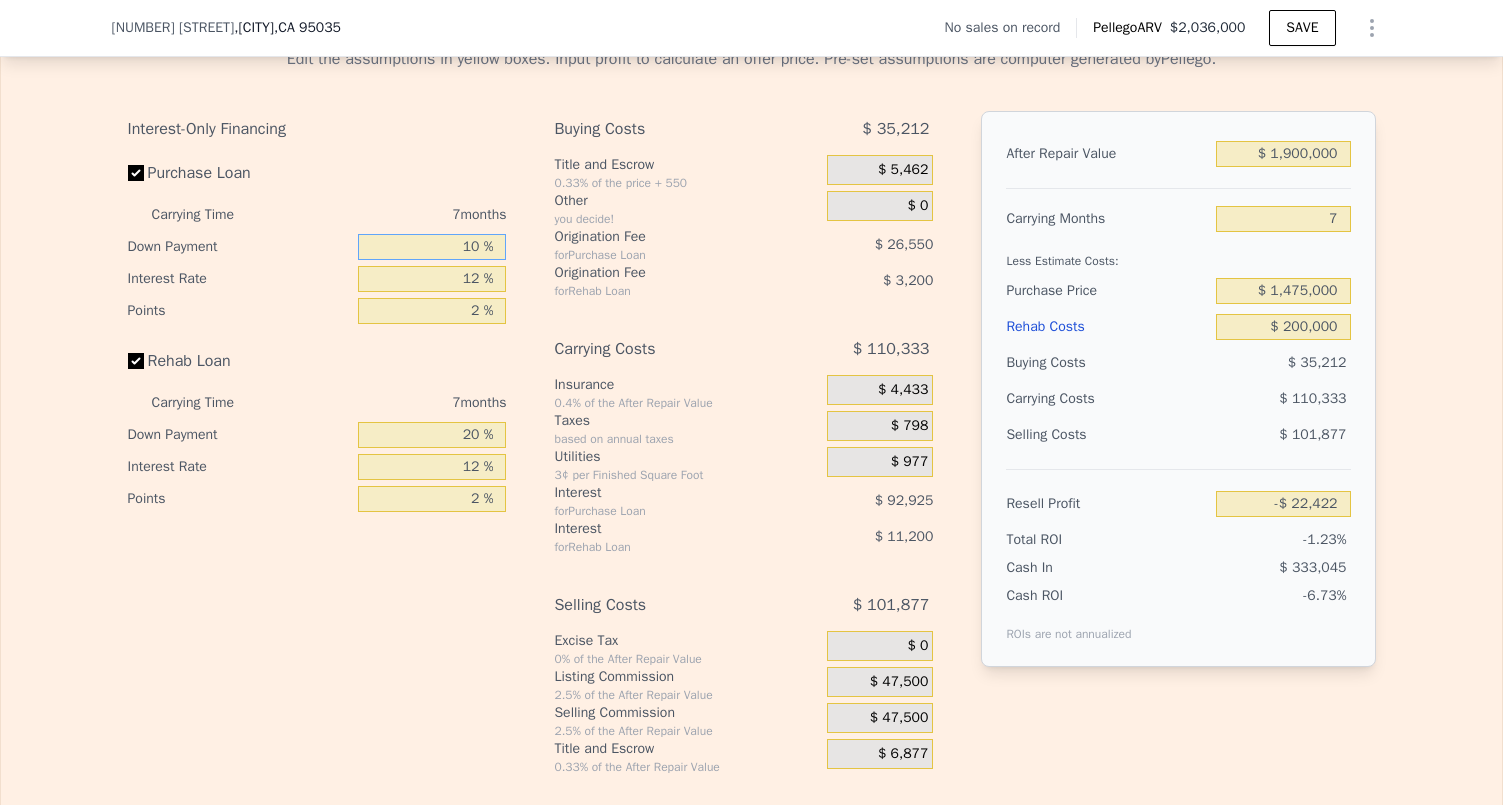 type on "10 %" 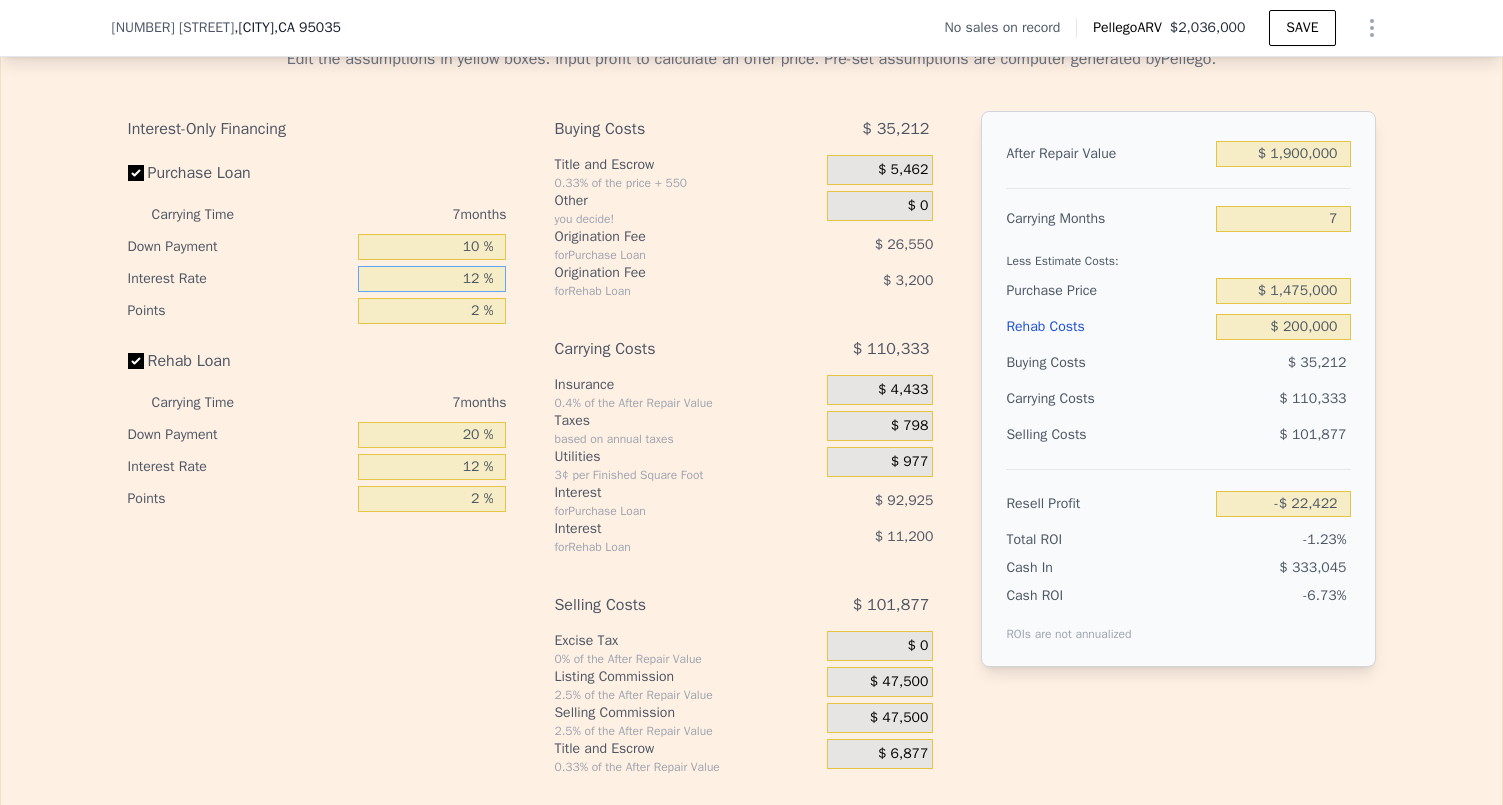 drag, startPoint x: 473, startPoint y: 303, endPoint x: 436, endPoint y: 303, distance: 37 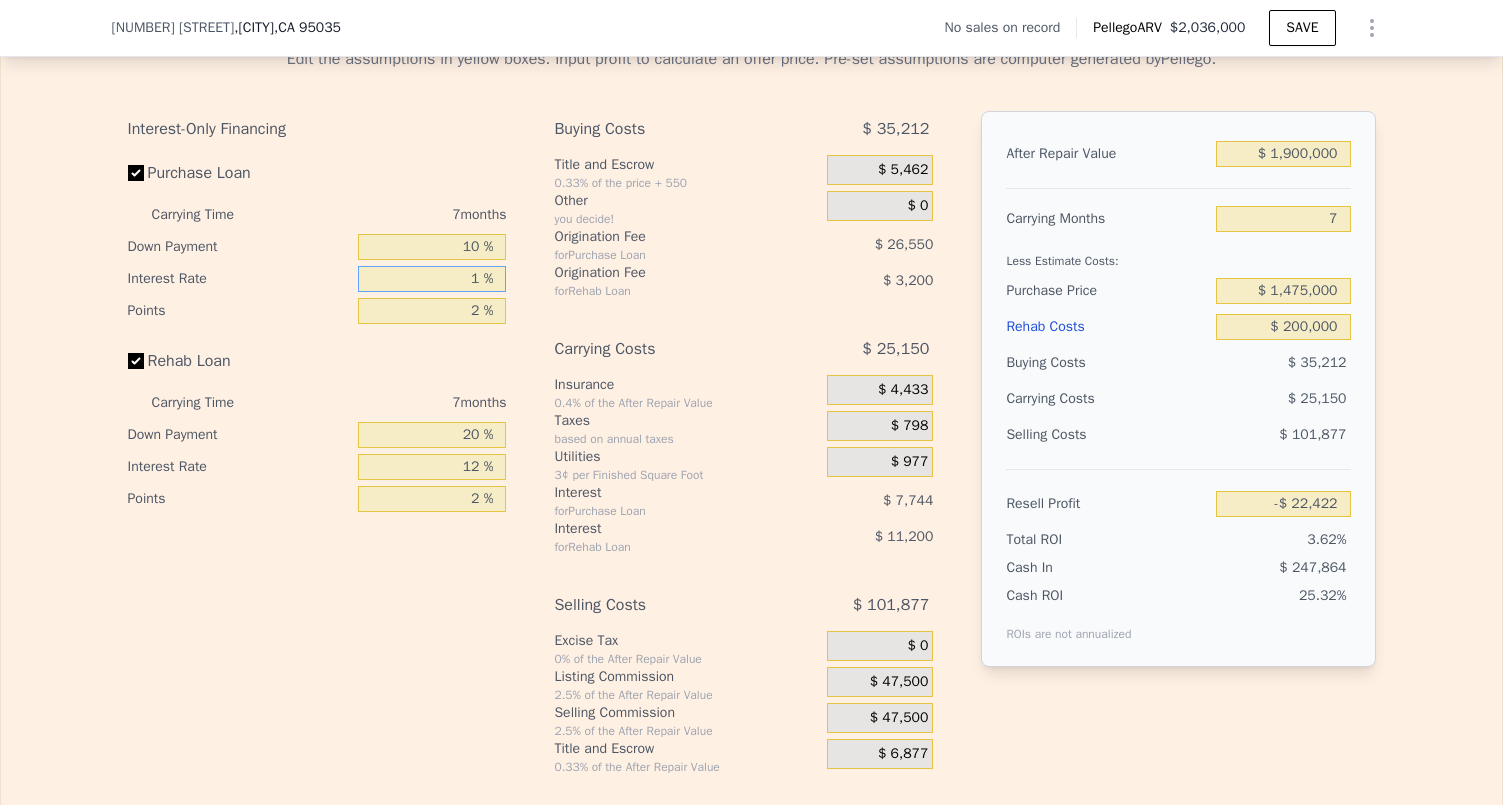 type on "$ 62,761" 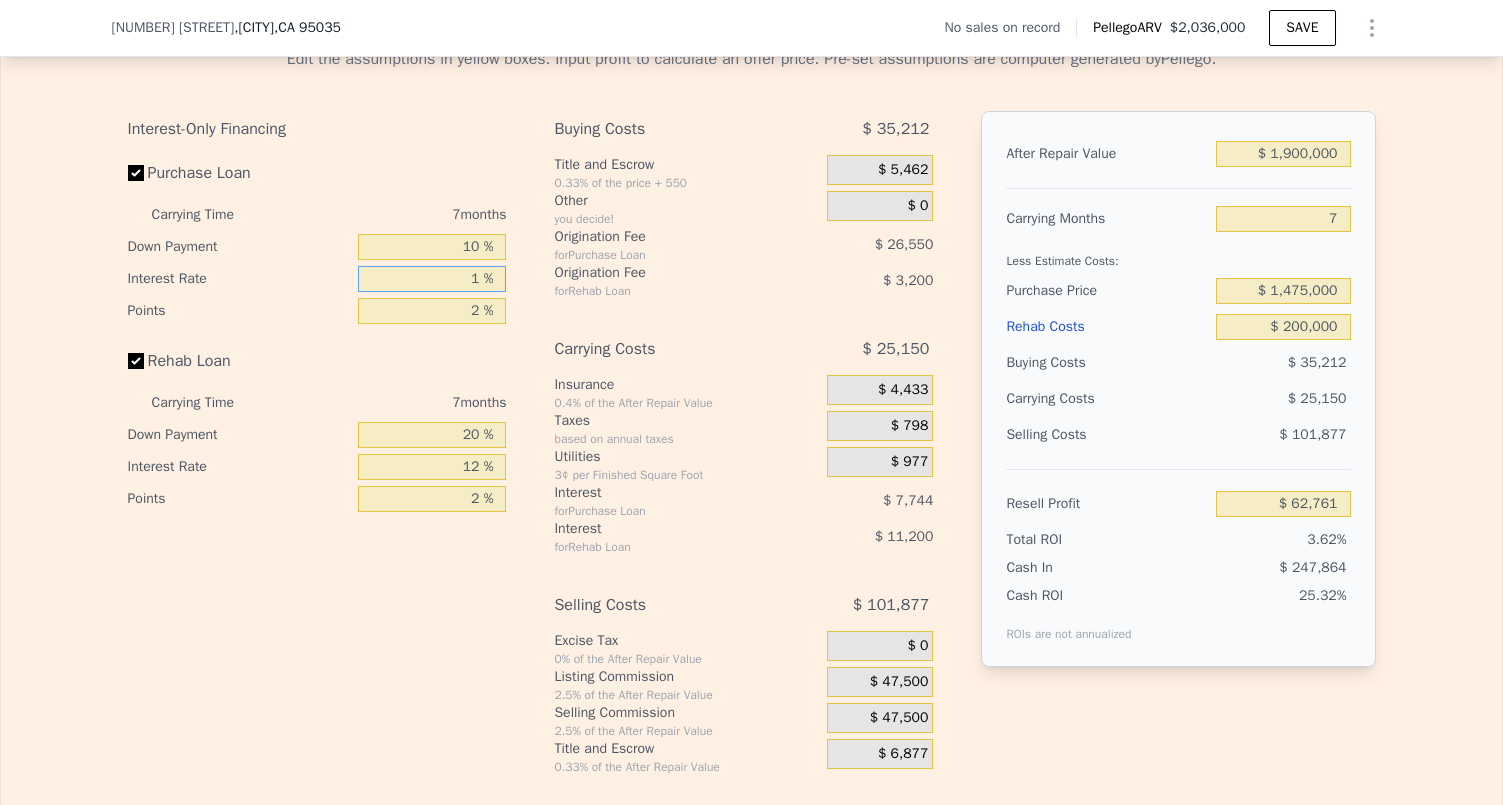 type on "10 %" 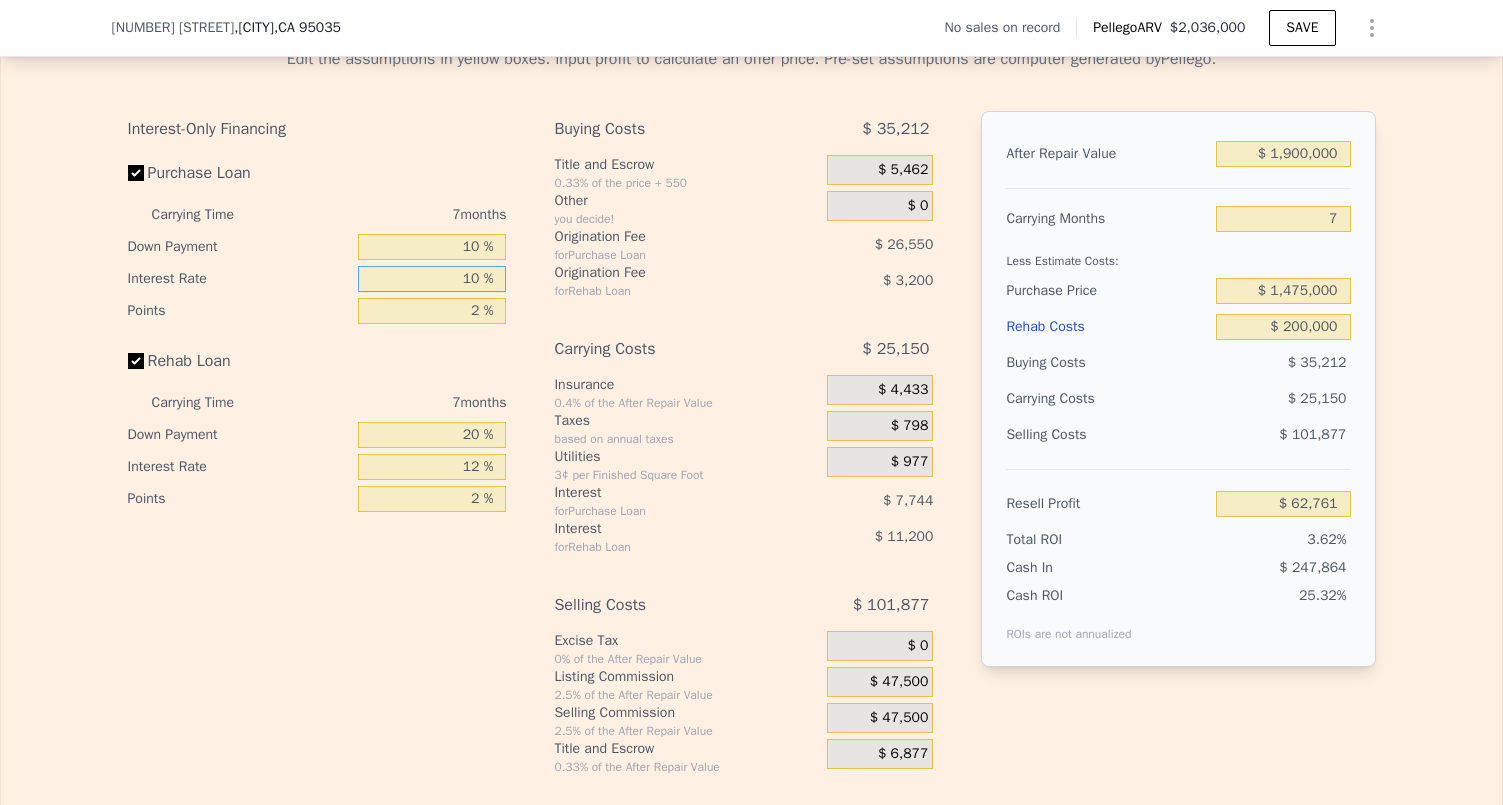type on "-$ 6,938" 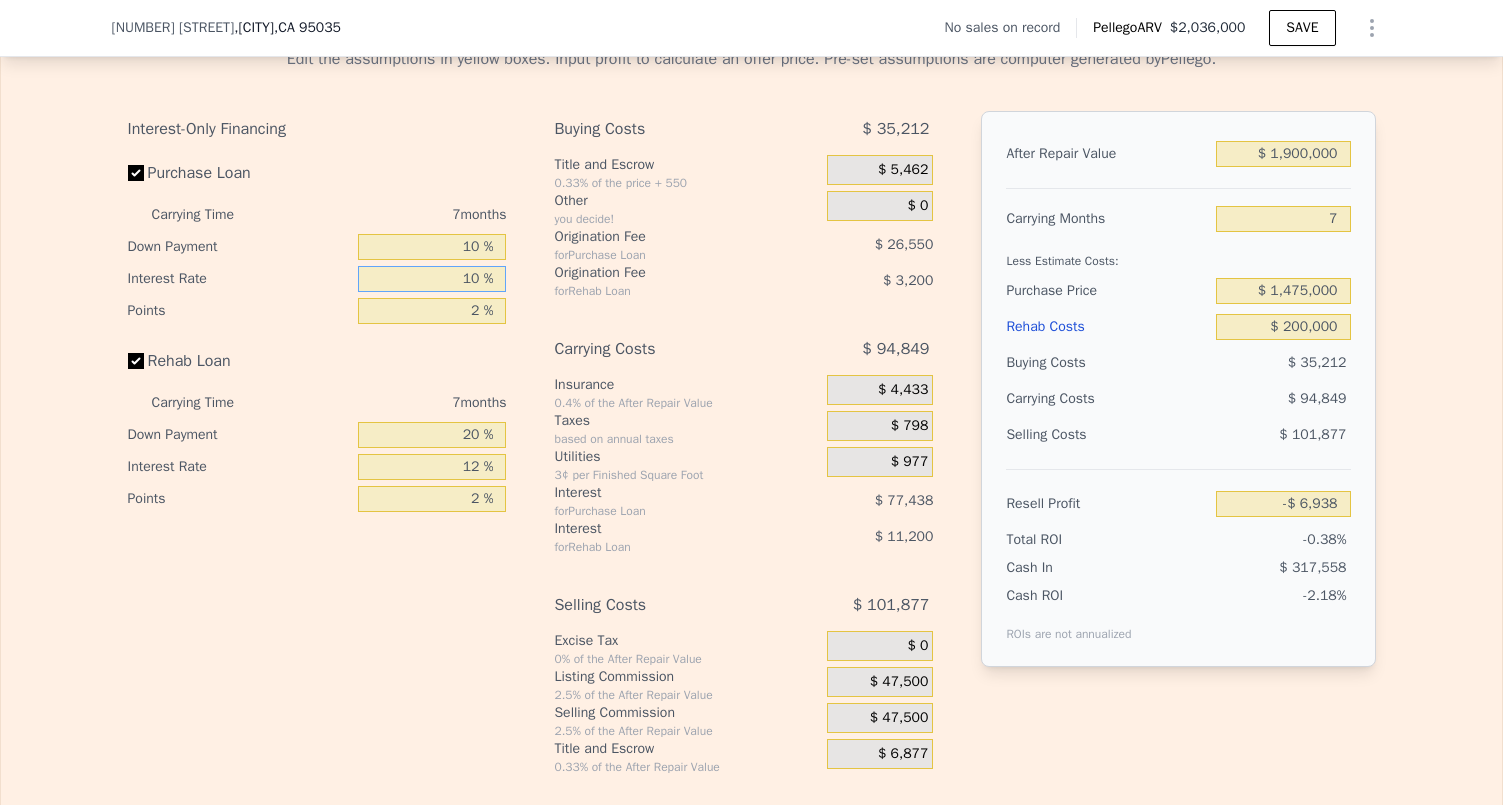 type on "10 %" 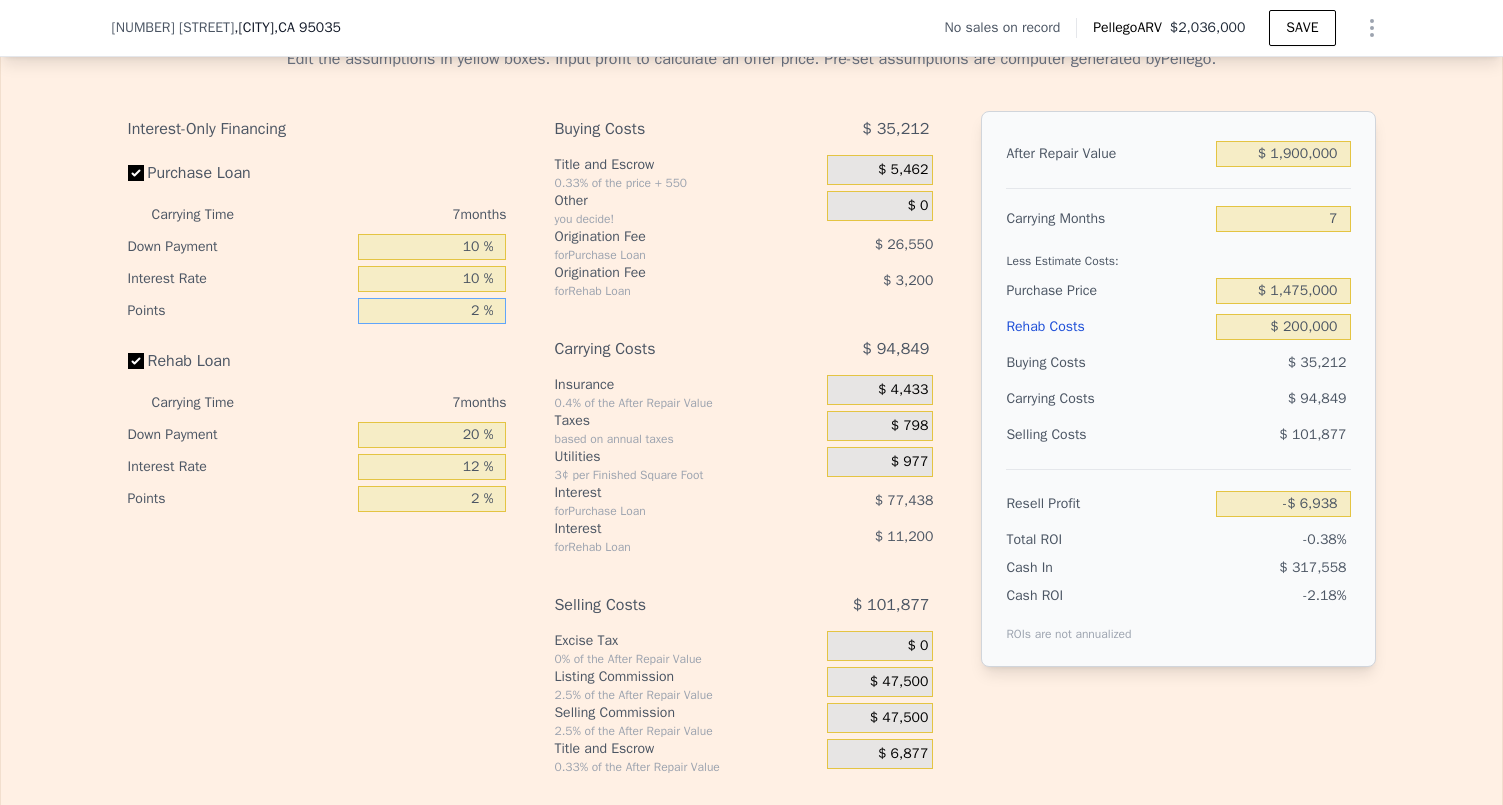 drag, startPoint x: 475, startPoint y: 342, endPoint x: 453, endPoint y: 342, distance: 22 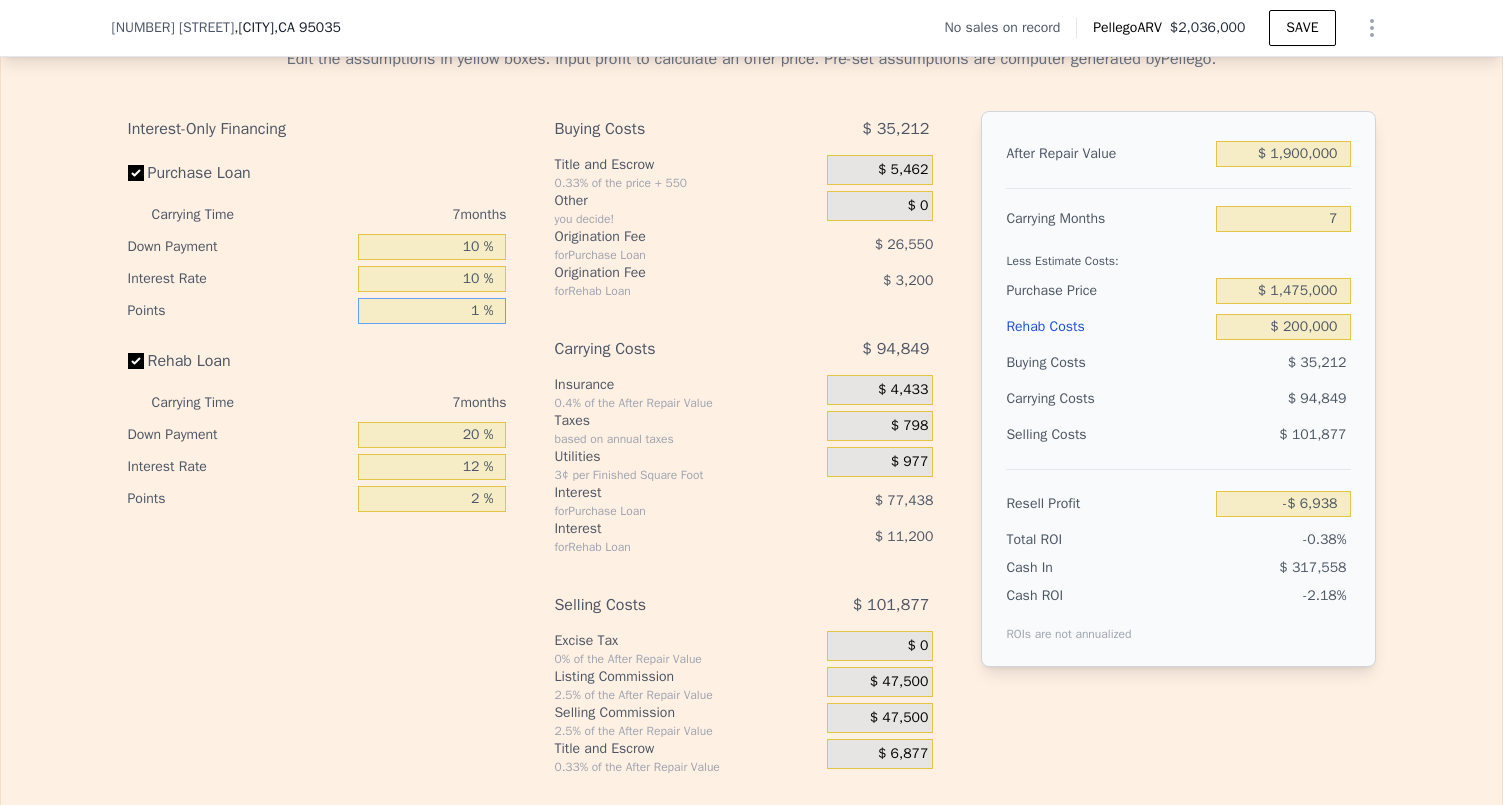 type on "$ 6,337" 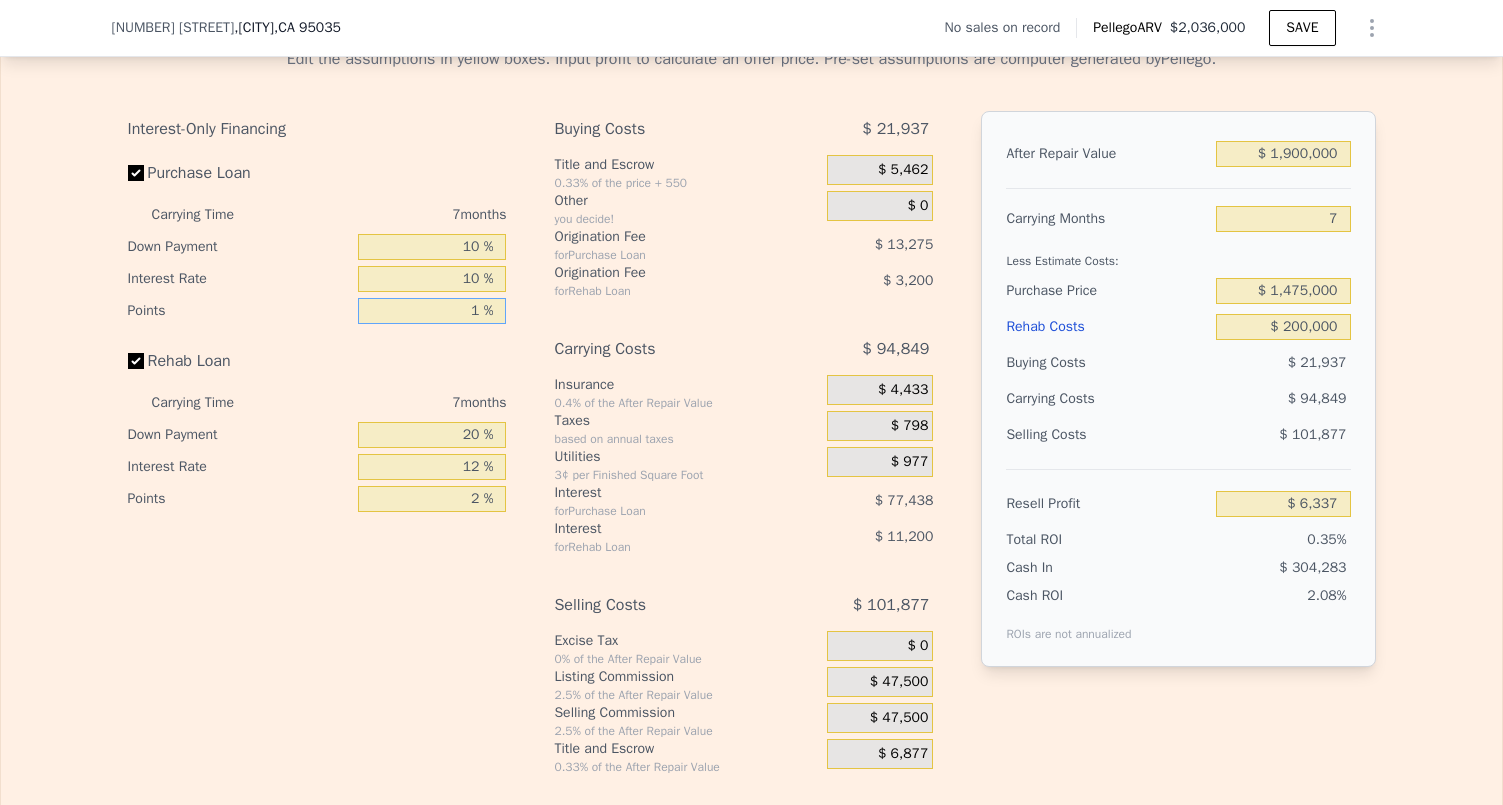 type on "1 %" 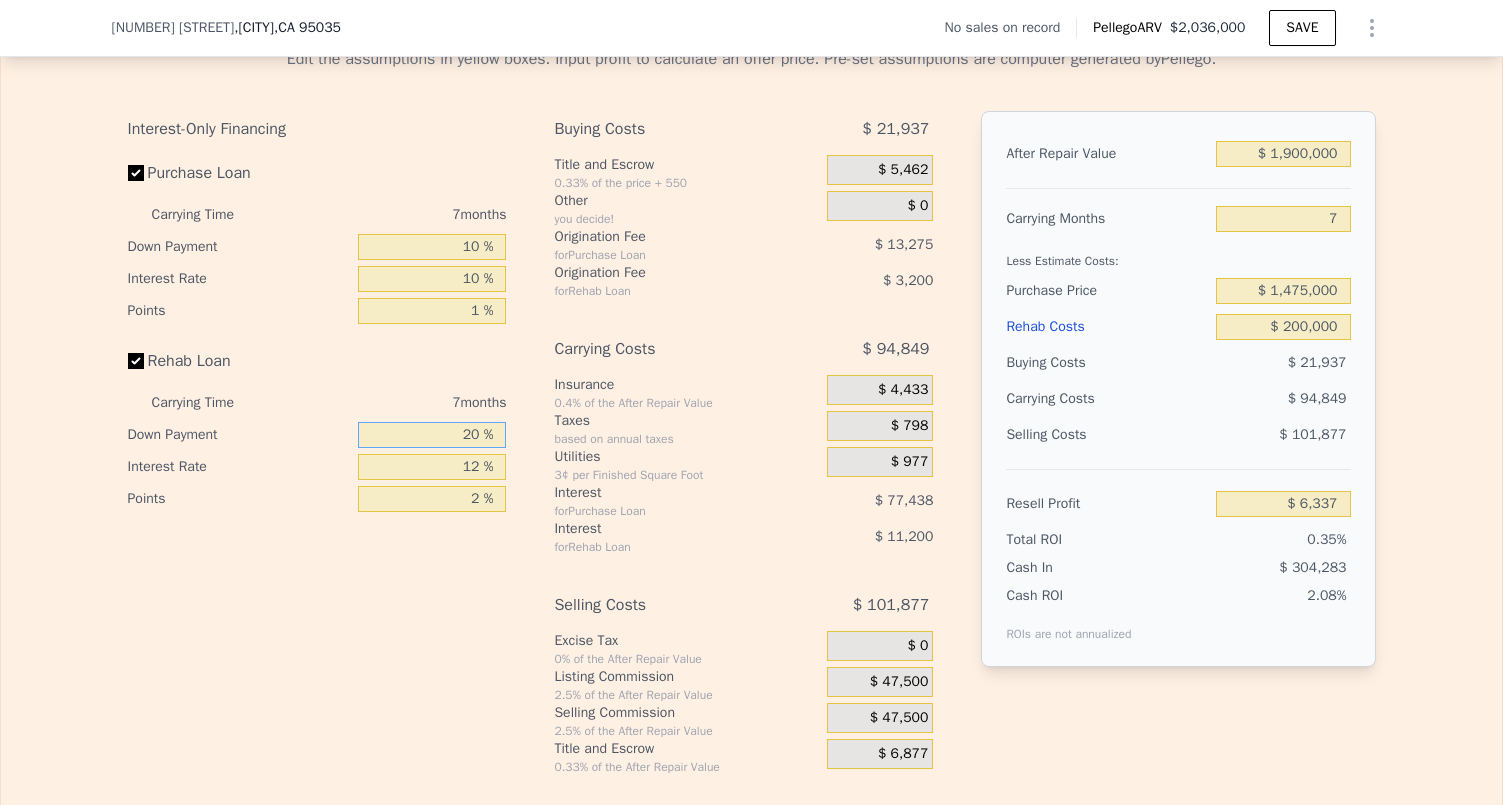 drag, startPoint x: 472, startPoint y: 466, endPoint x: 420, endPoint y: 466, distance: 52 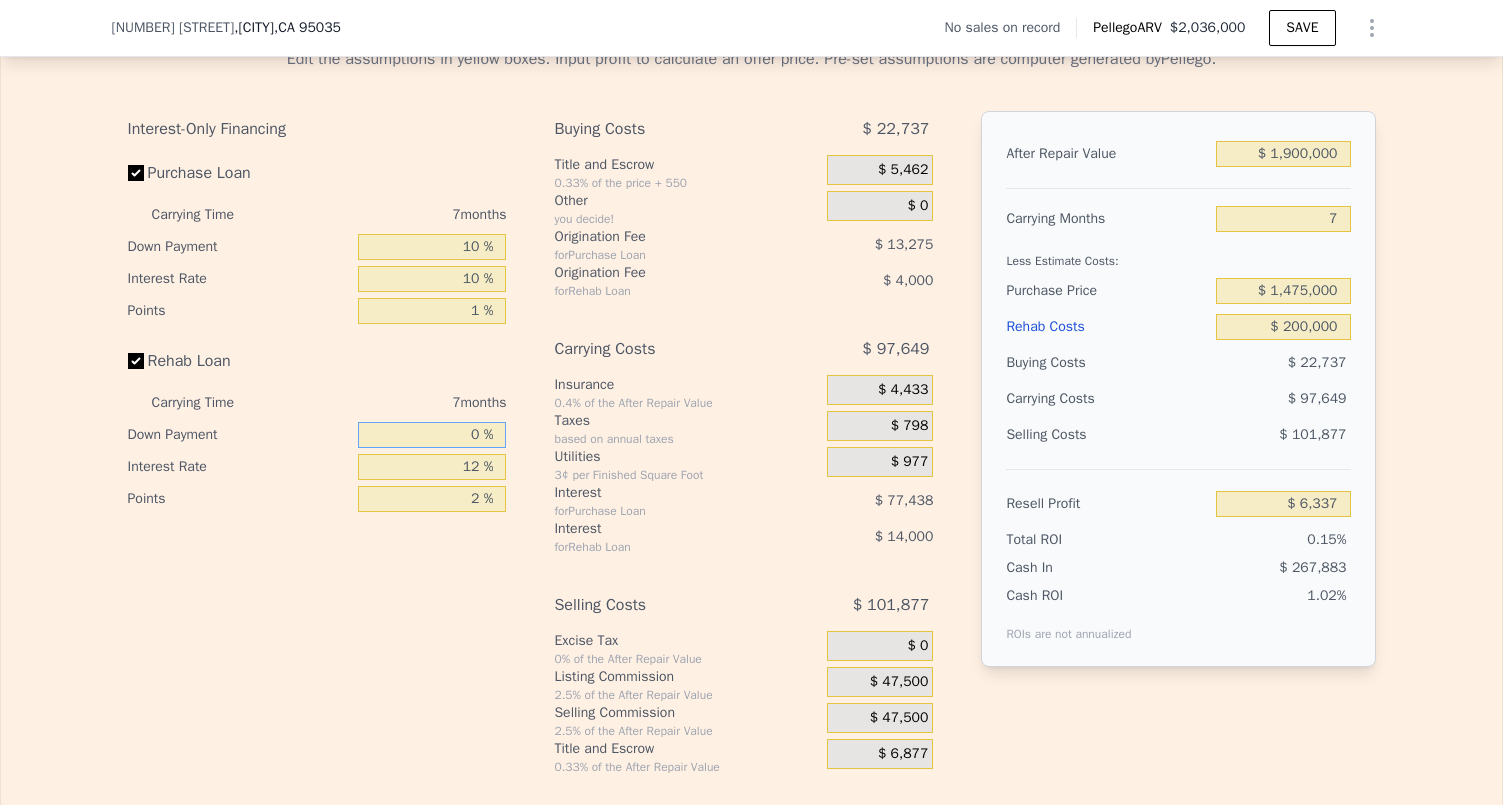 type on "$ 2,737" 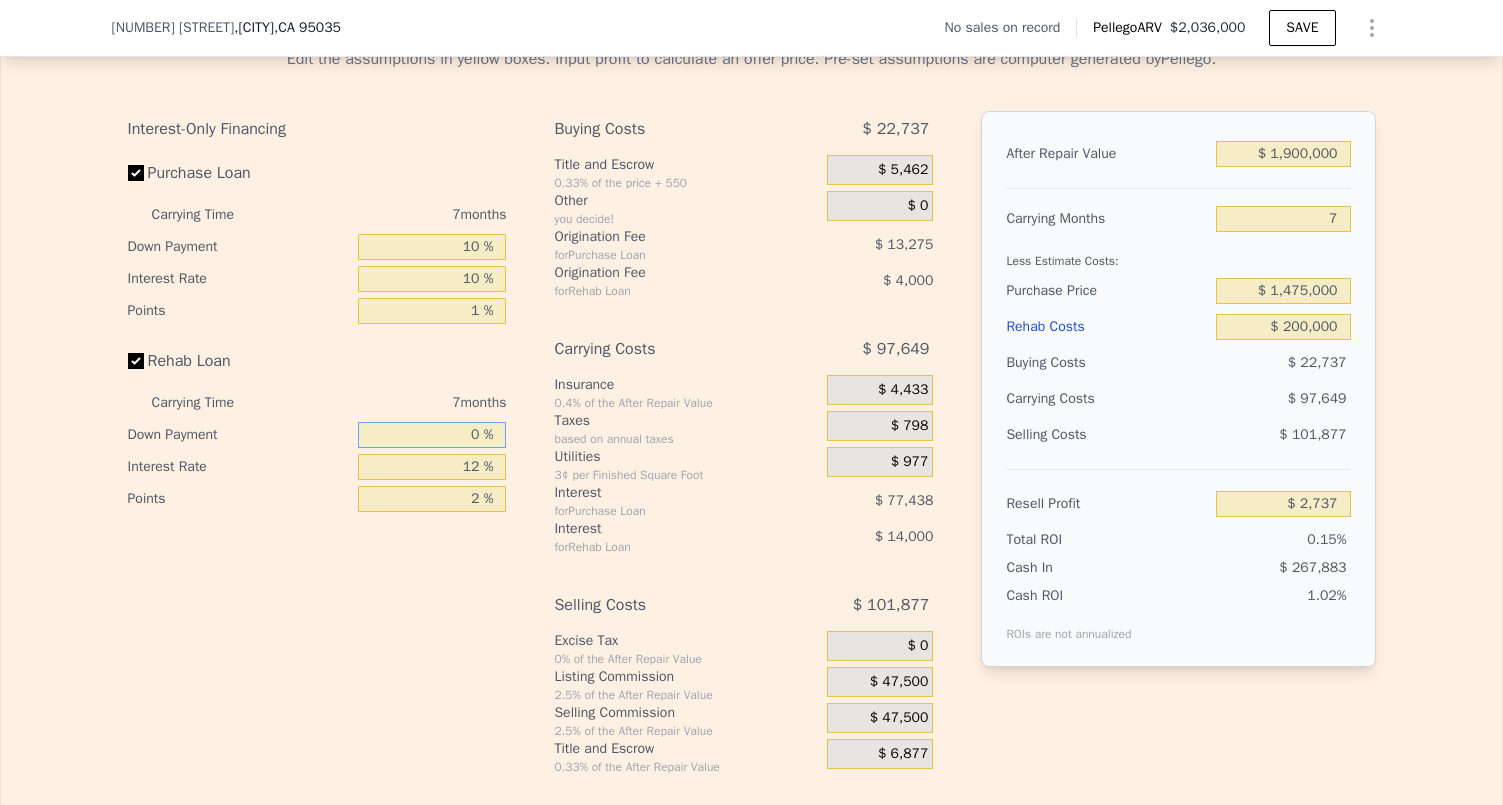 type on "0 %" 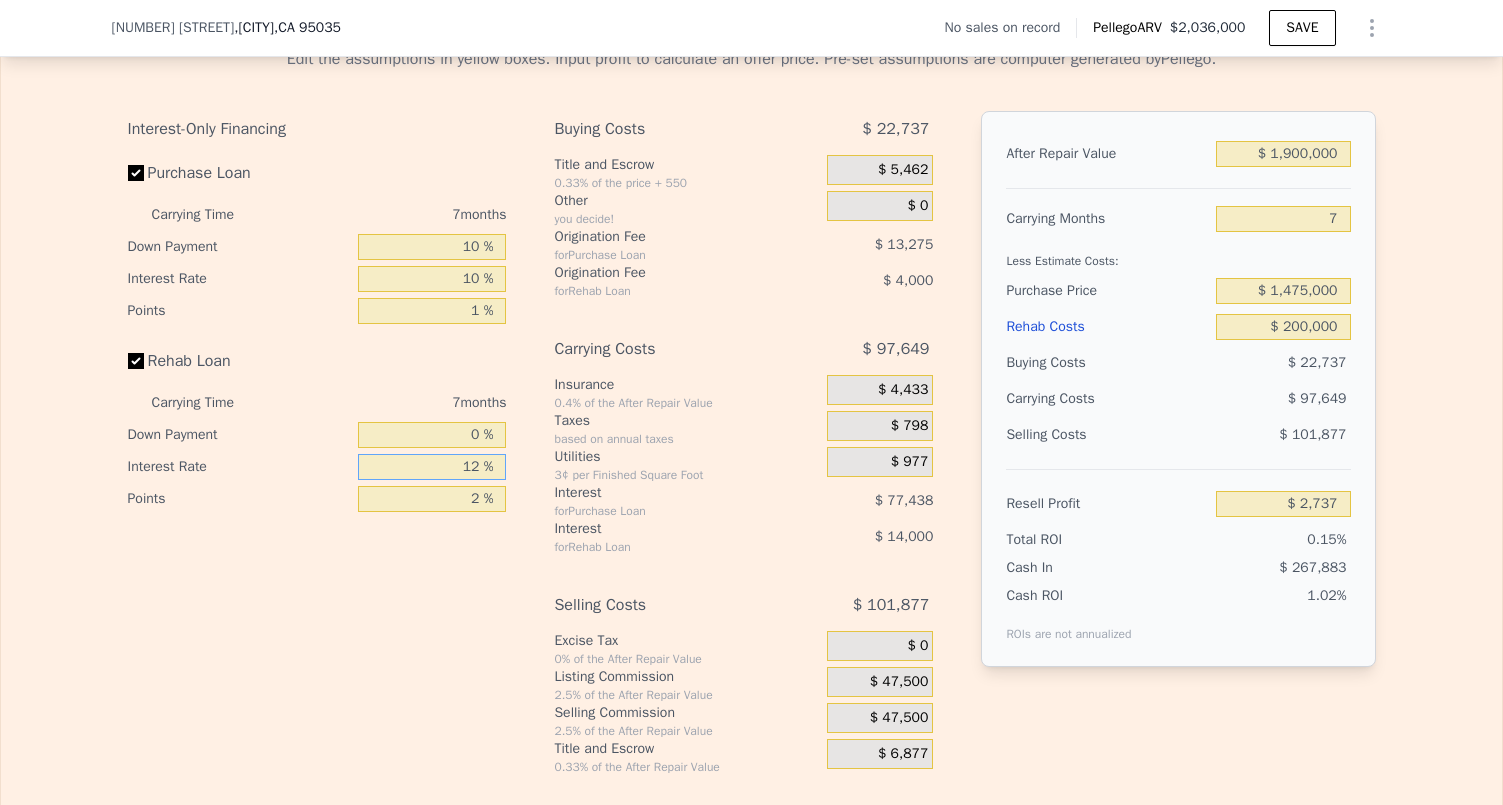 drag, startPoint x: 474, startPoint y: 494, endPoint x: 409, endPoint y: 494, distance: 65 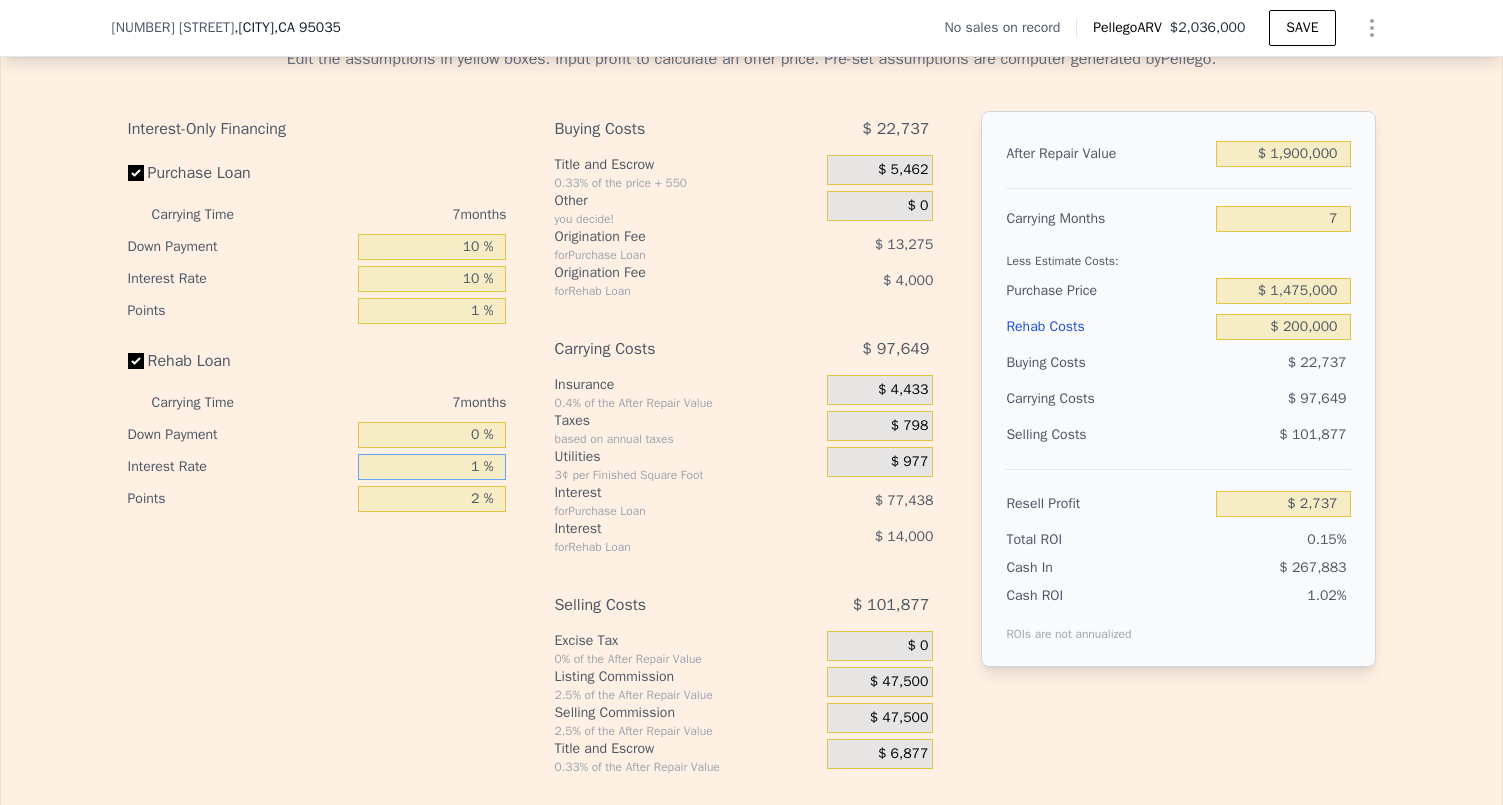 type on "$ 15,568" 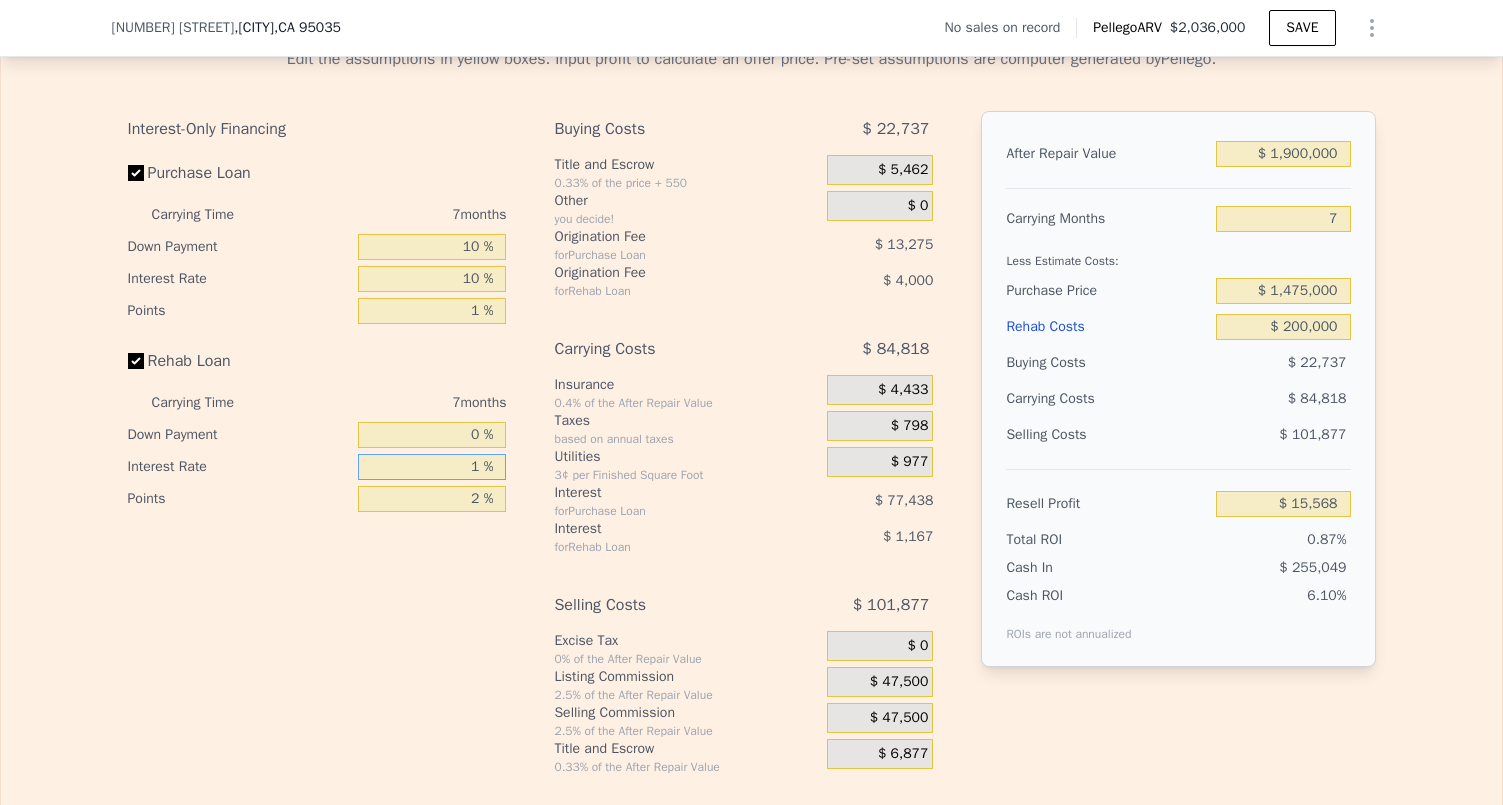 type on "10 %" 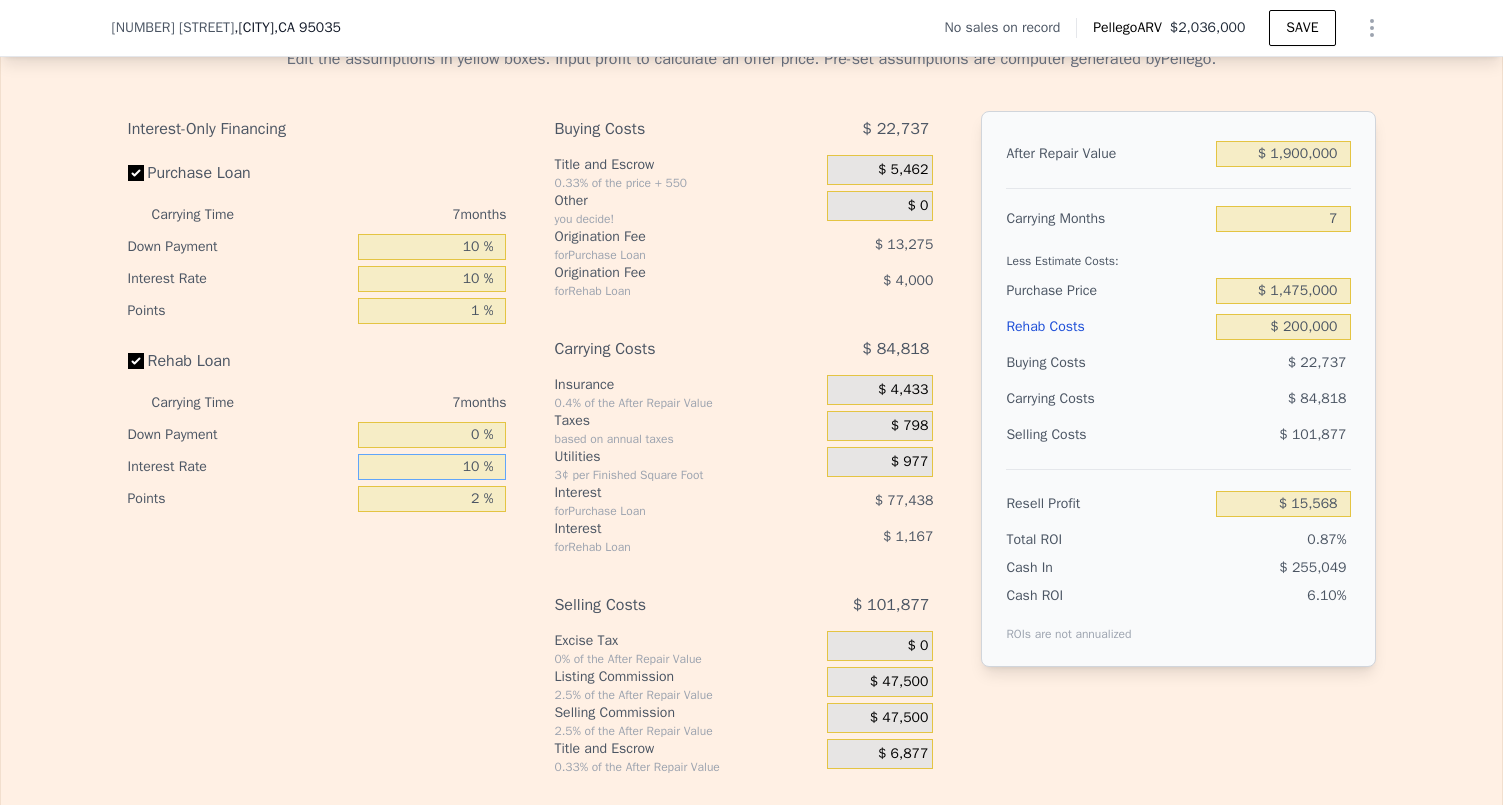 type on "$ 5,068" 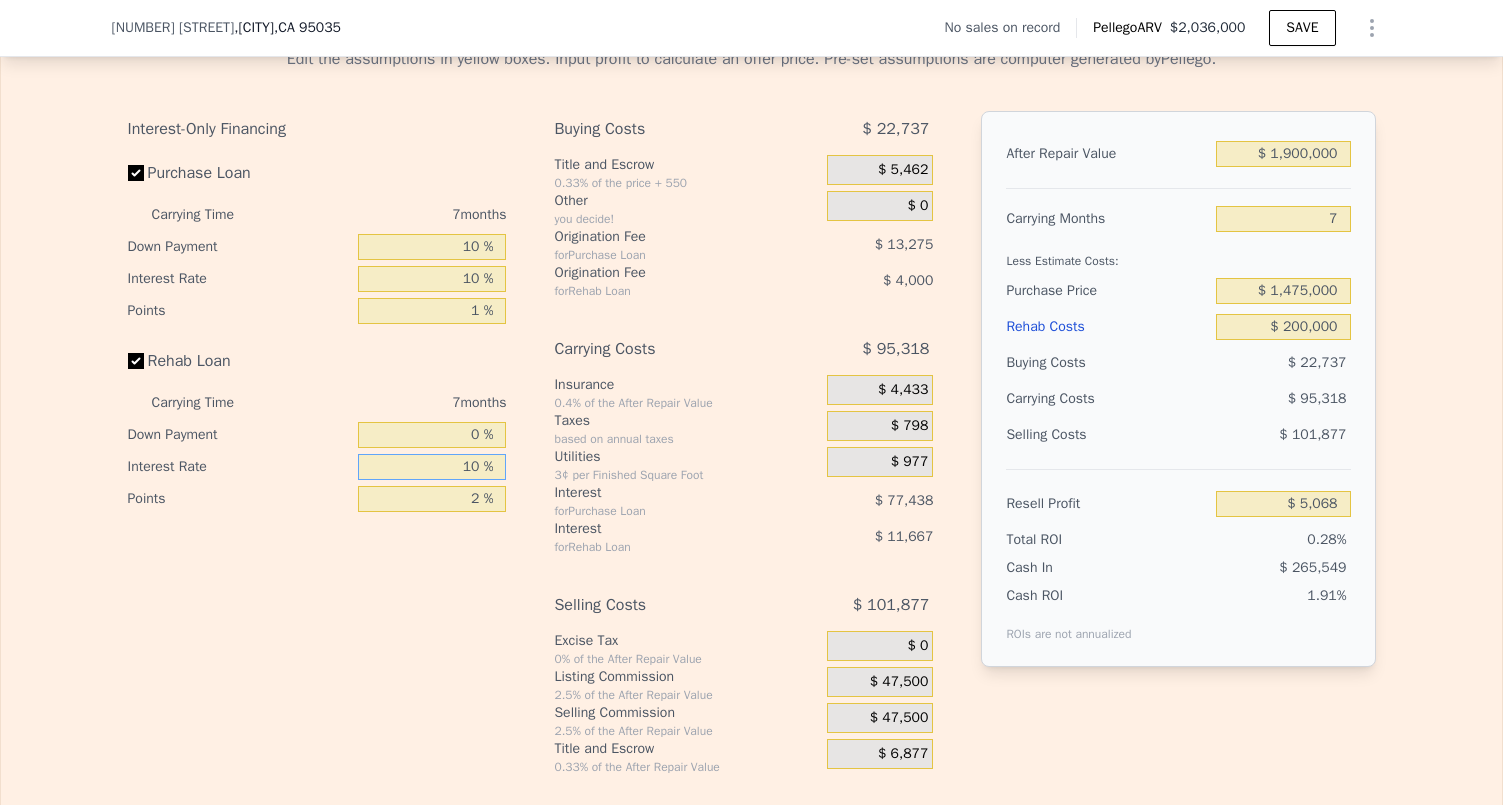 type on "10 %" 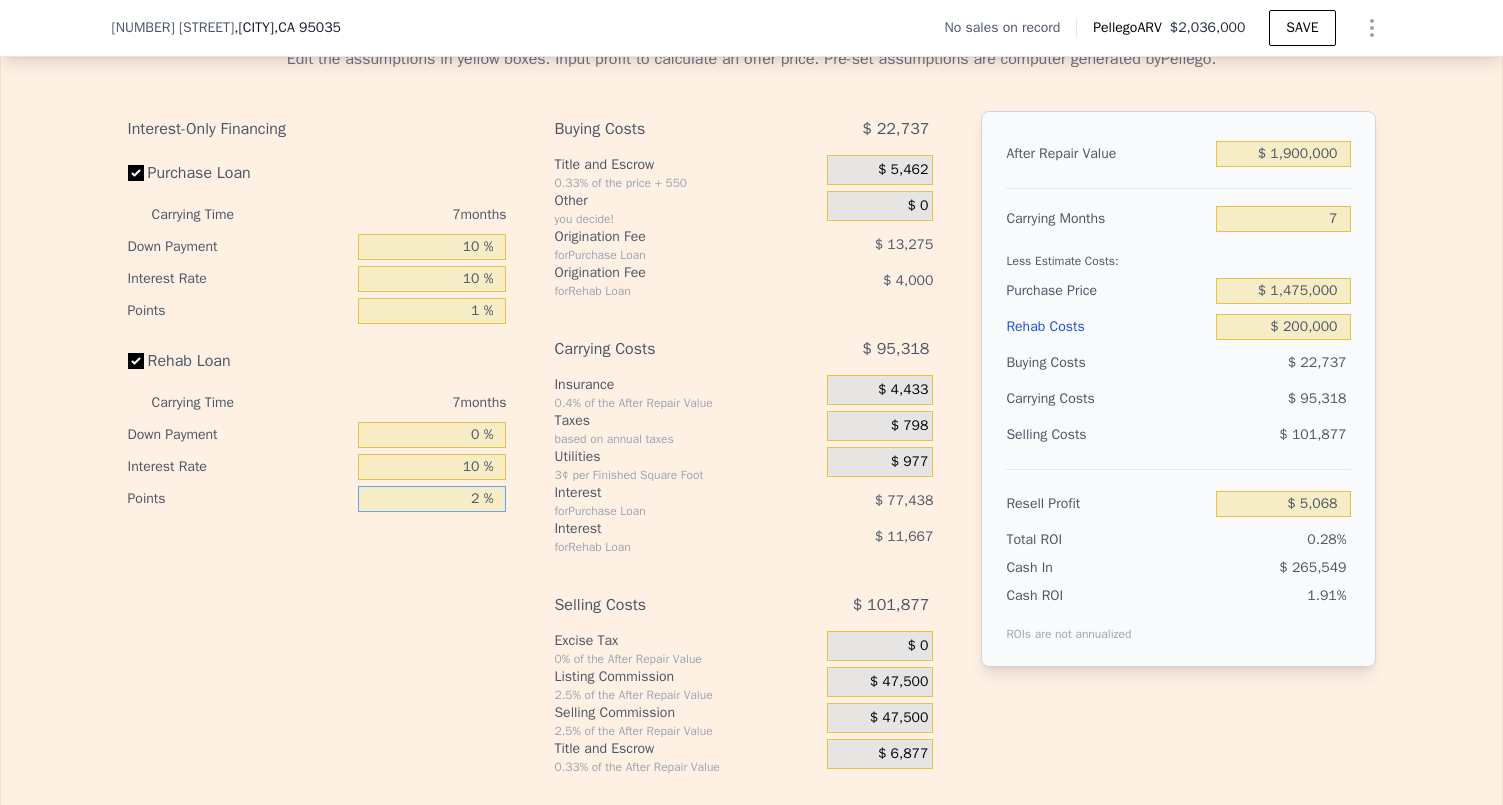 drag, startPoint x: 471, startPoint y: 530, endPoint x: 430, endPoint y: 530, distance: 41 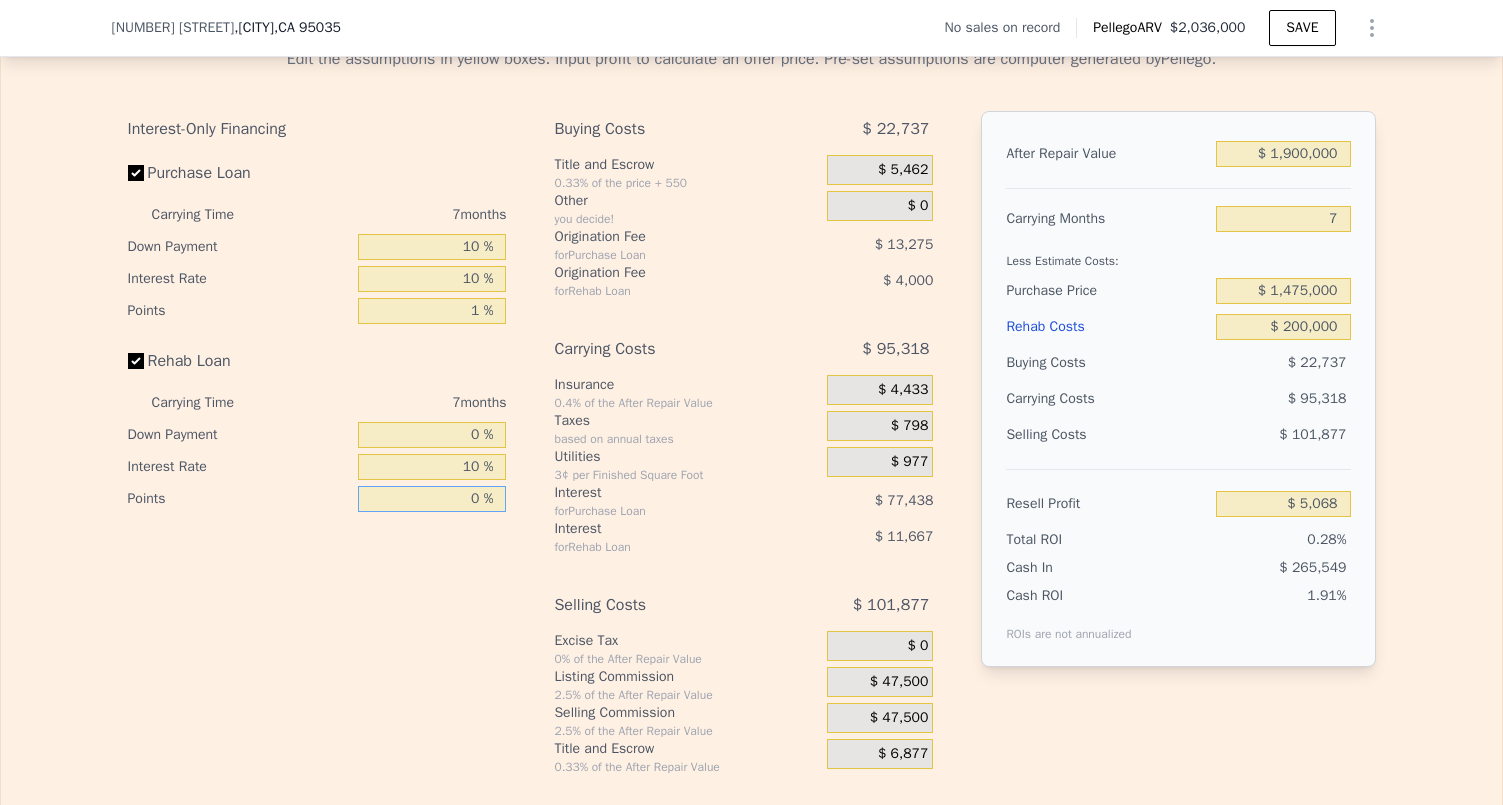 type on "$ 9,068" 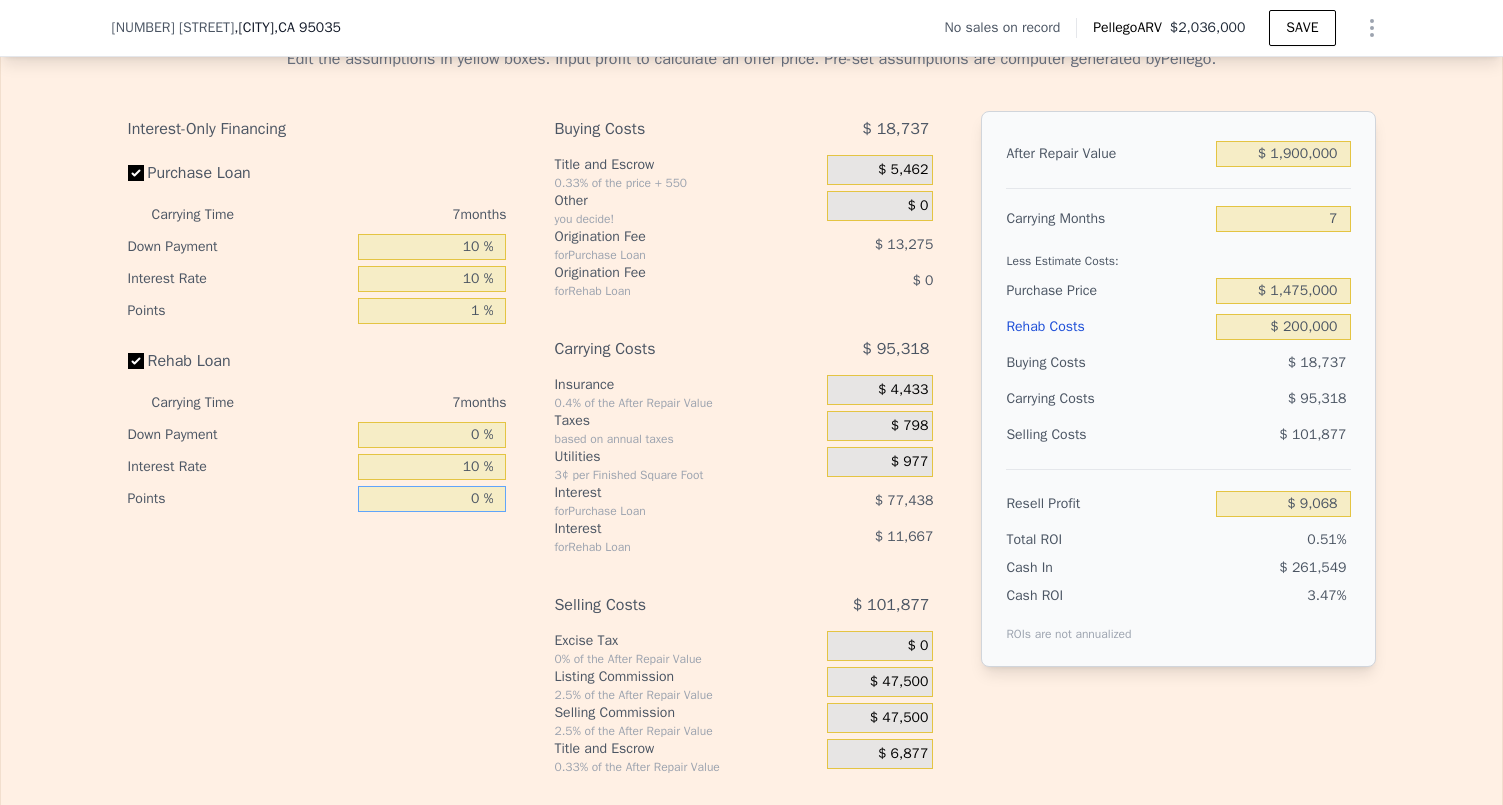 type on "0 %" 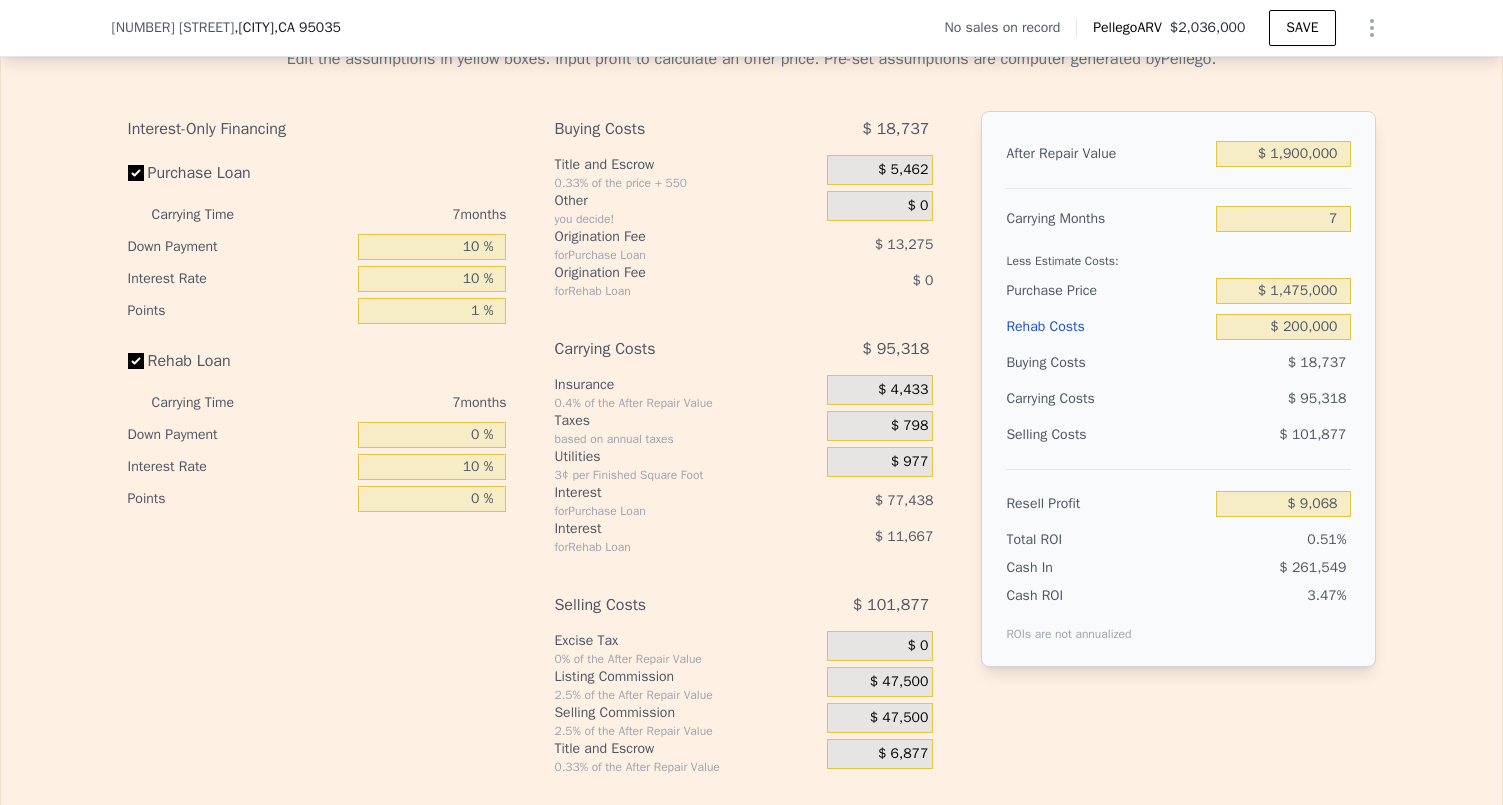 click on "$ 47,500" at bounding box center [899, 682] 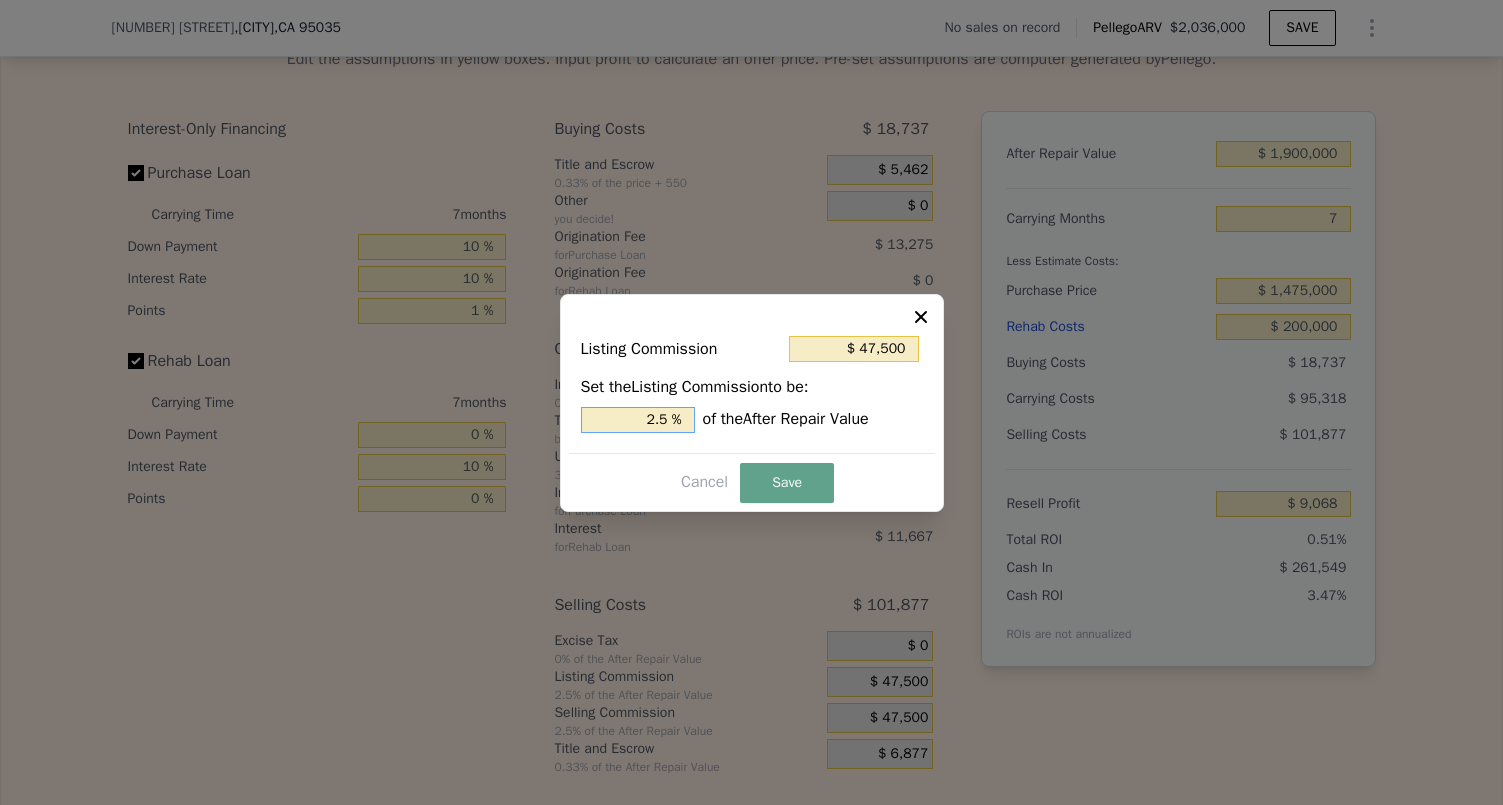 drag, startPoint x: 671, startPoint y: 418, endPoint x: 574, endPoint y: 418, distance: 97 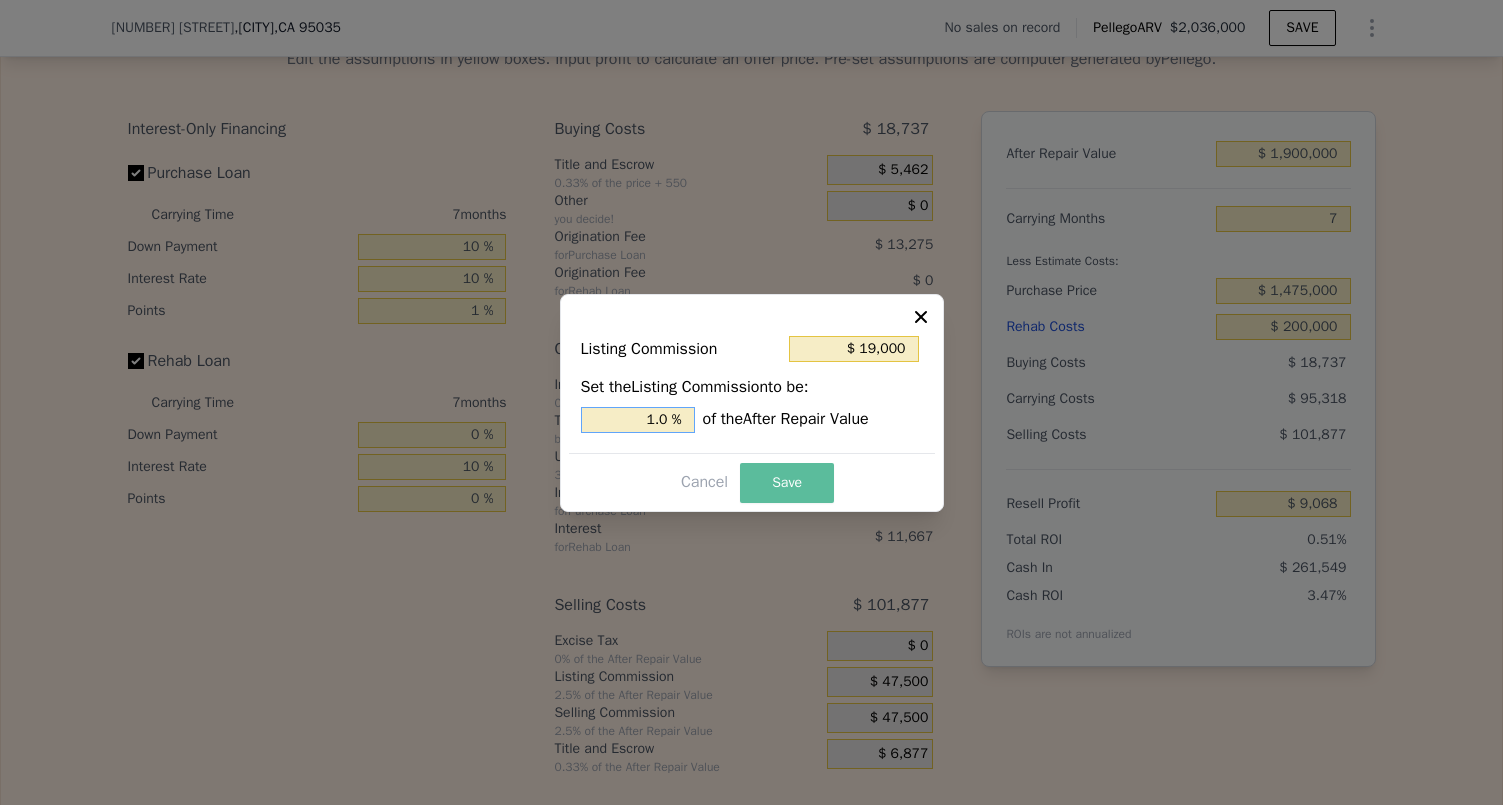 type on "1.0 %" 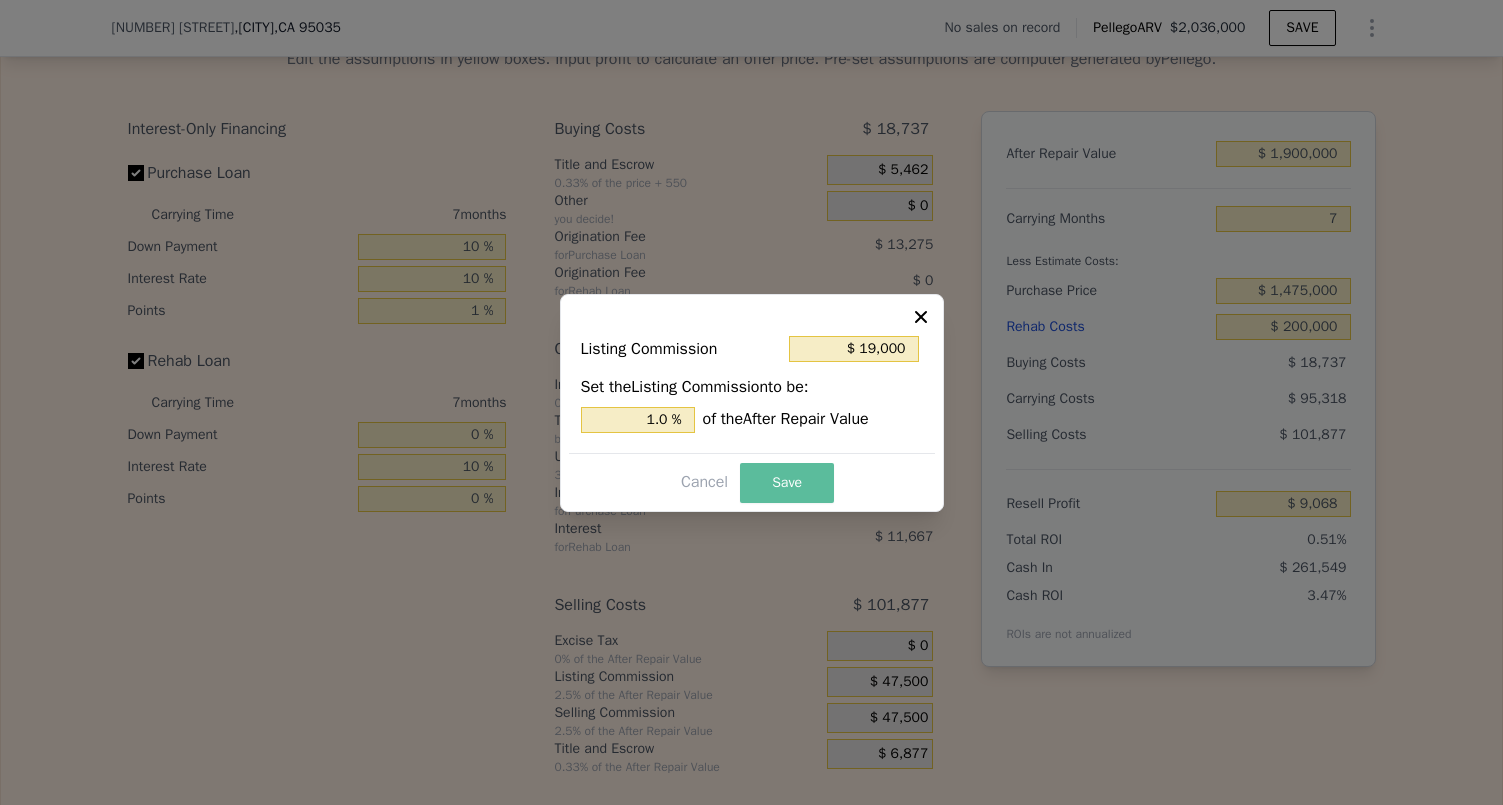 click on "Save" at bounding box center [787, 483] 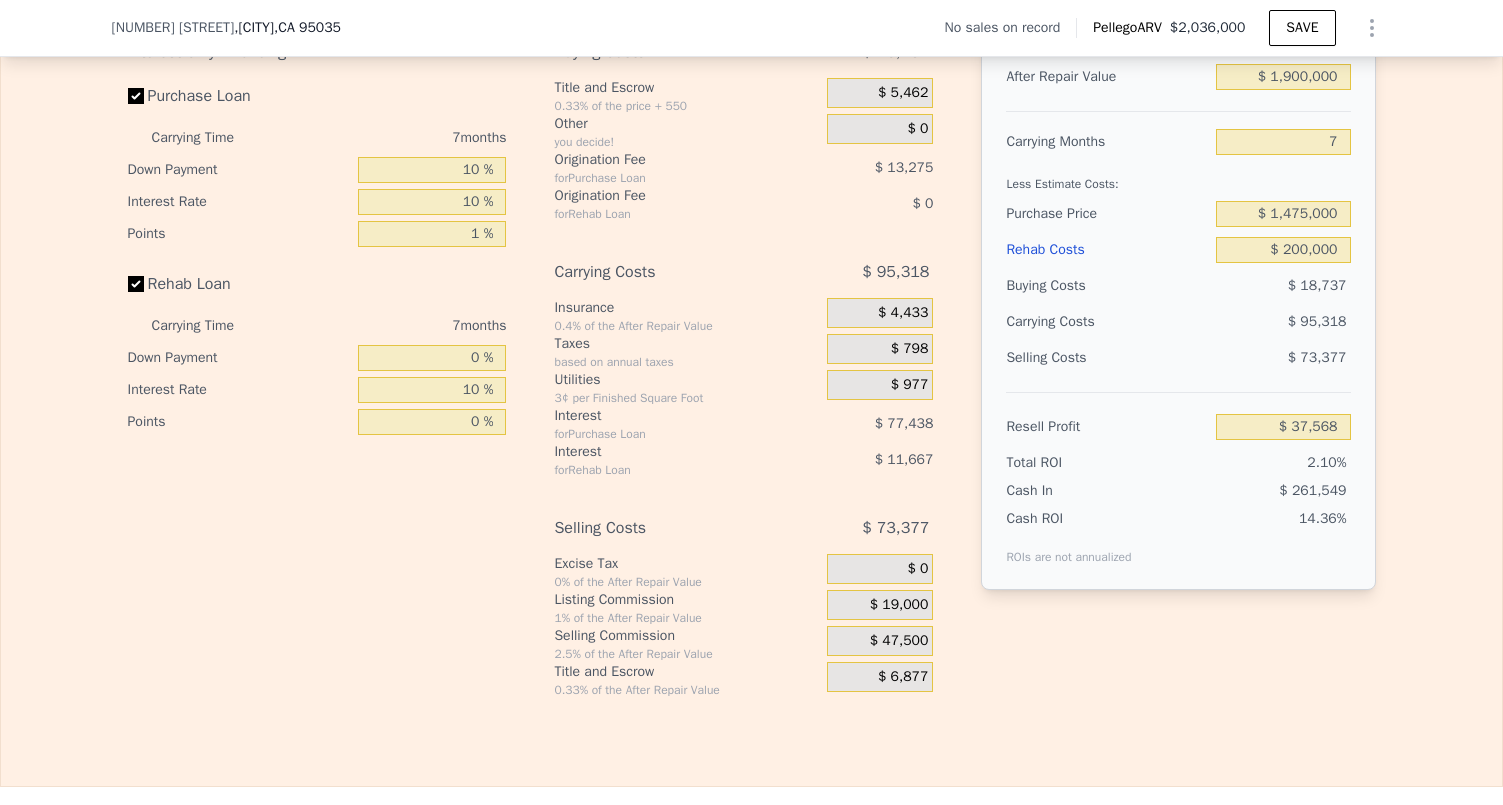 scroll, scrollTop: 2965, scrollLeft: 0, axis: vertical 